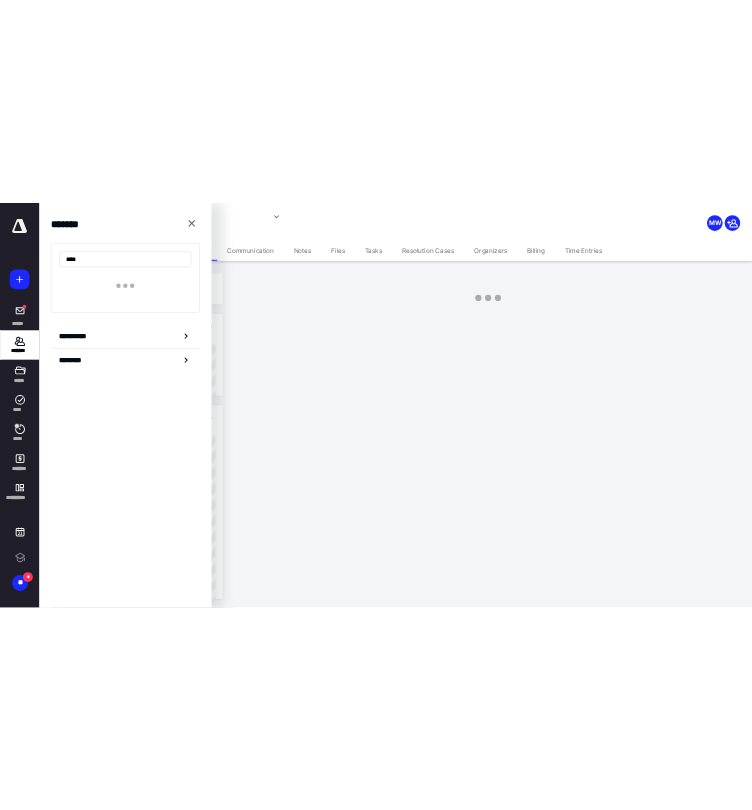 scroll, scrollTop: 0, scrollLeft: 0, axis: both 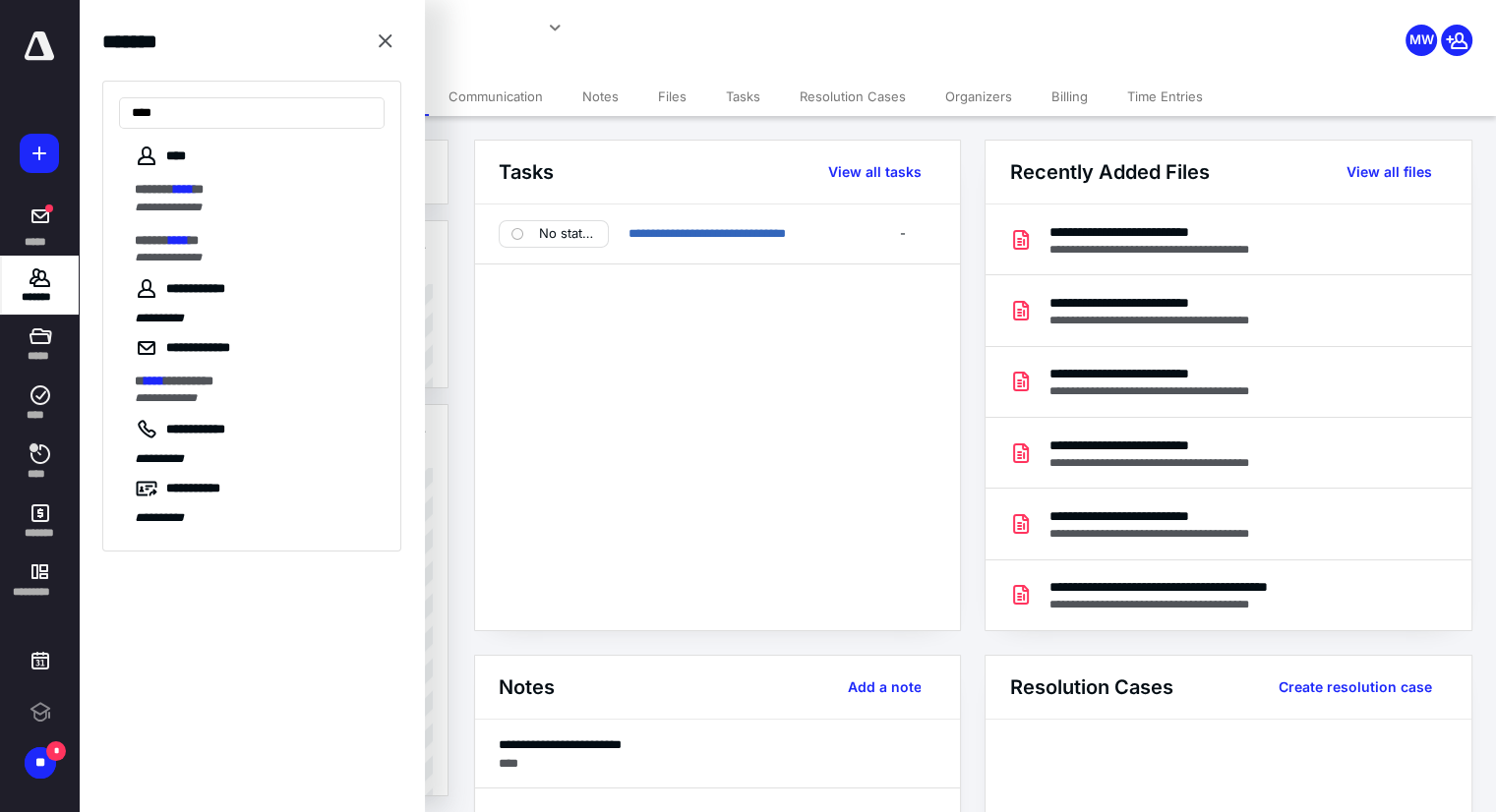 type on "****" 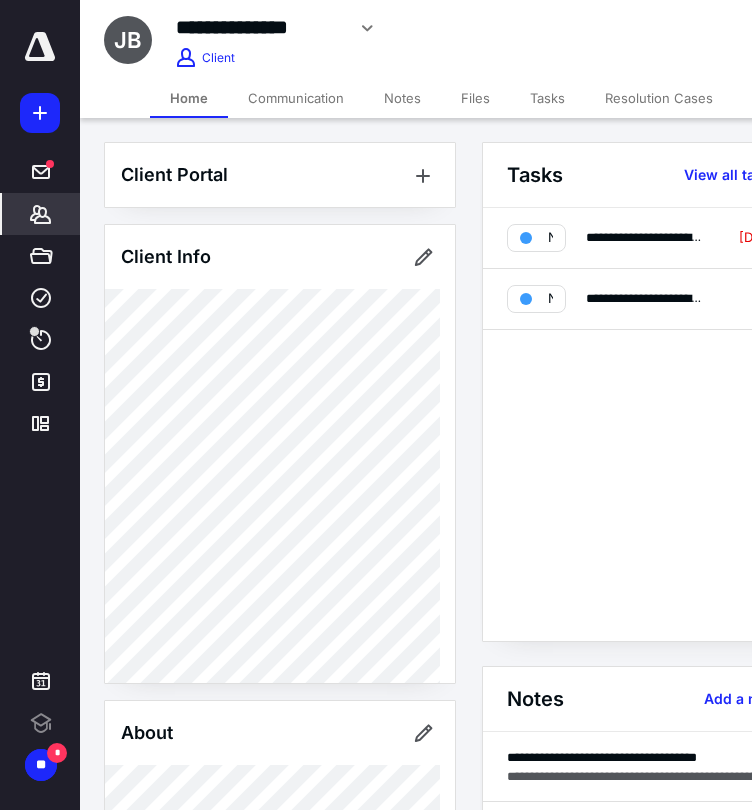 click on "**********" at bounding box center [651, 424] 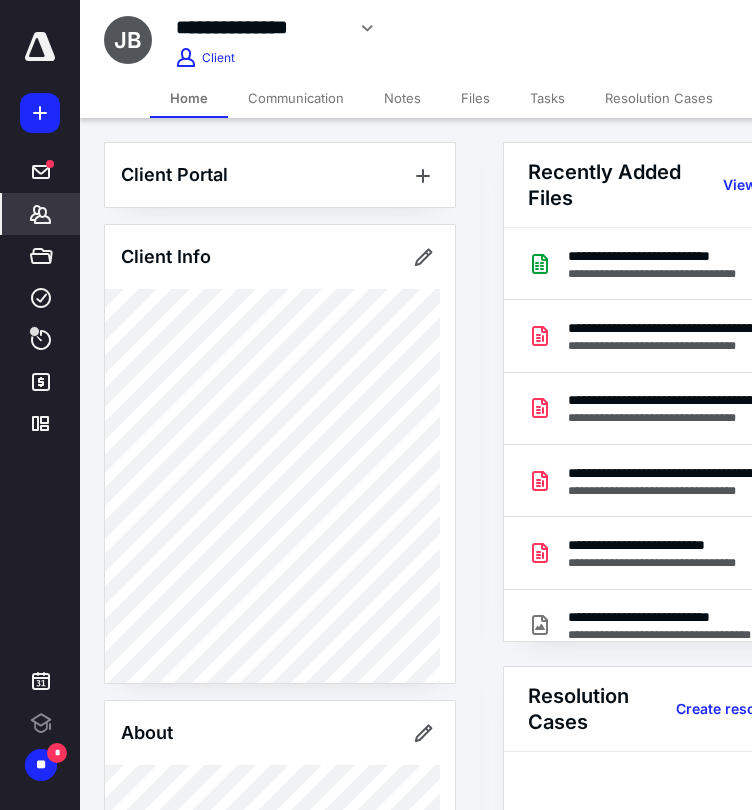 scroll, scrollTop: 0, scrollLeft: 405, axis: horizontal 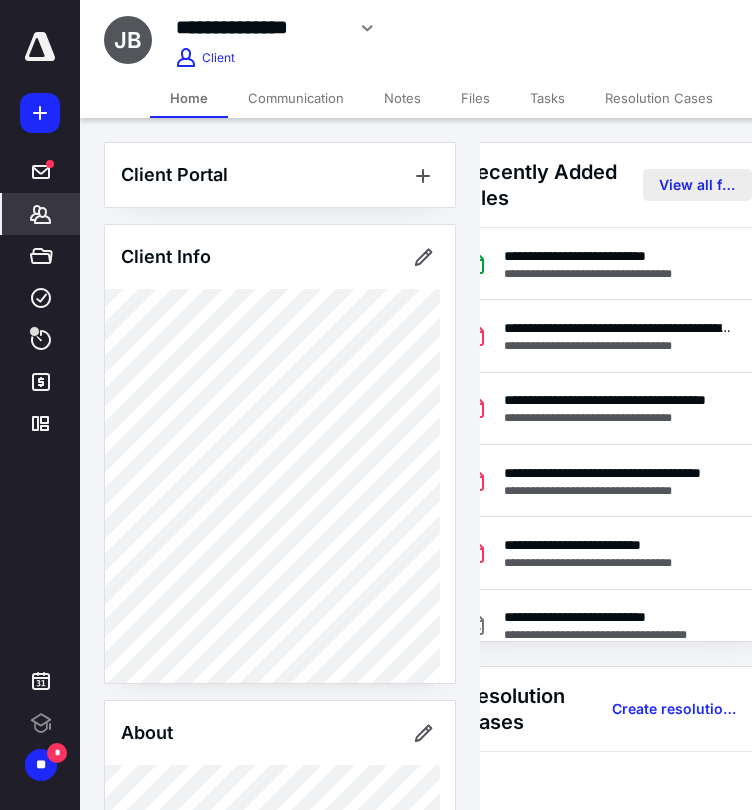 click on "View all files" at bounding box center (697, 185) 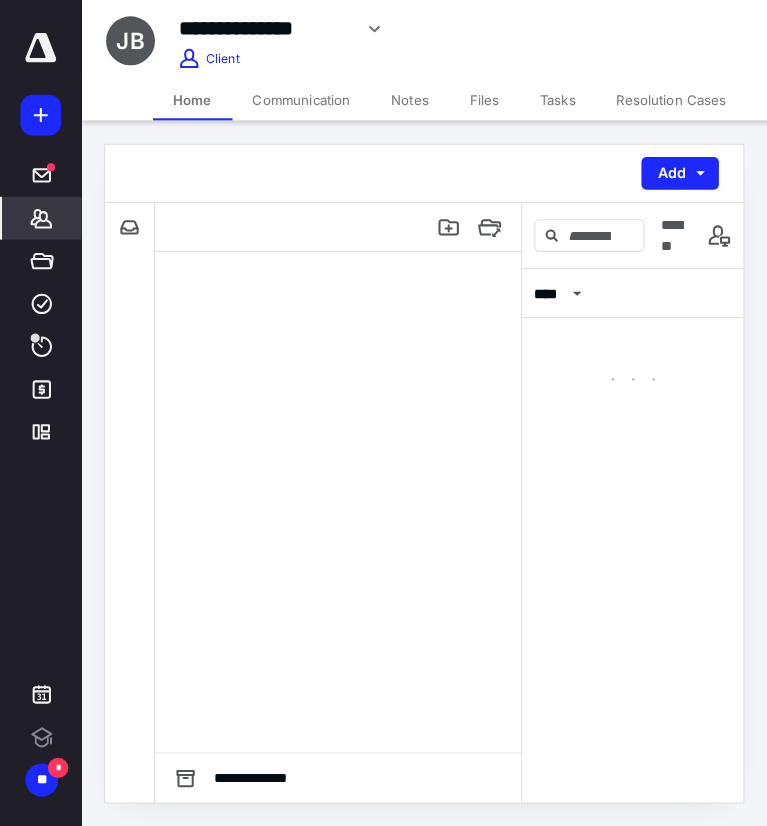 scroll, scrollTop: 0, scrollLeft: 0, axis: both 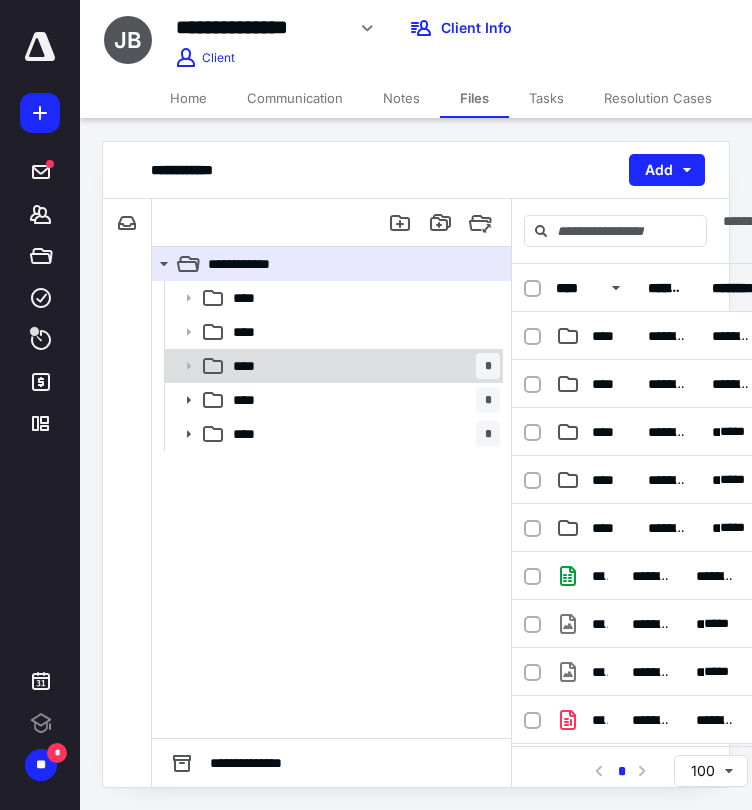 click on "**** *" at bounding box center [362, 366] 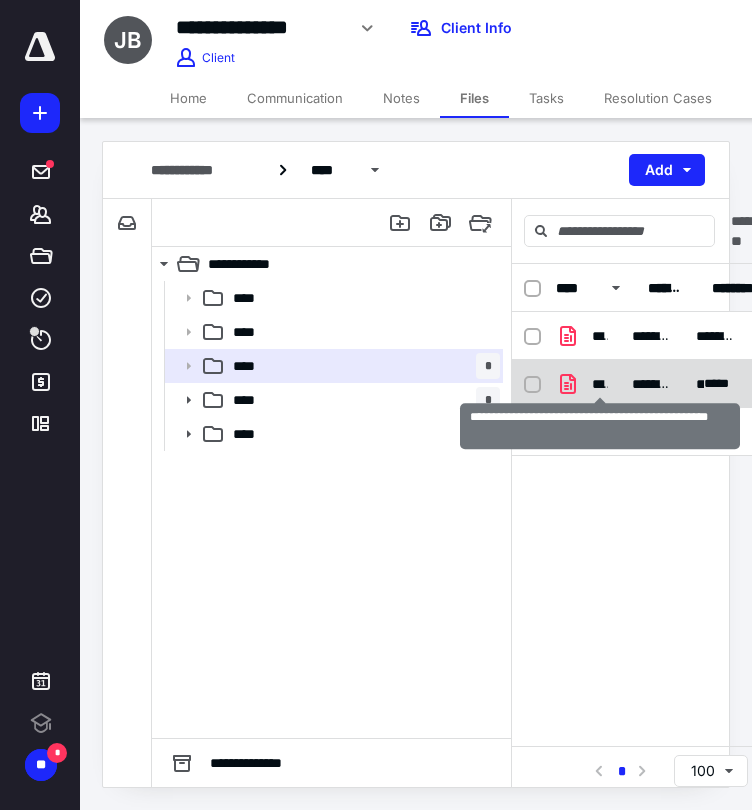 click on "**********" at bounding box center (600, 384) 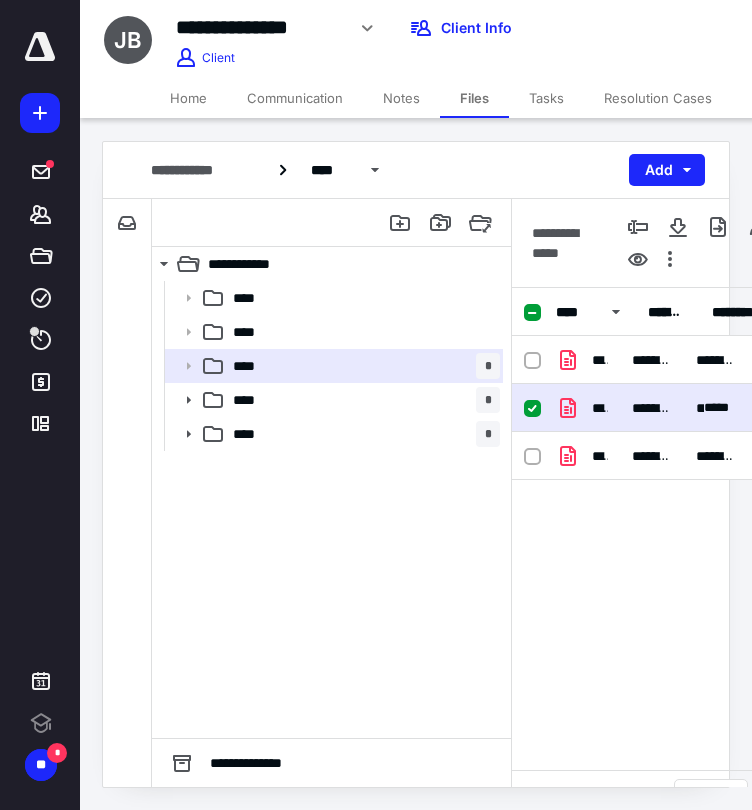 click on "**********" at bounding box center [668, 360] 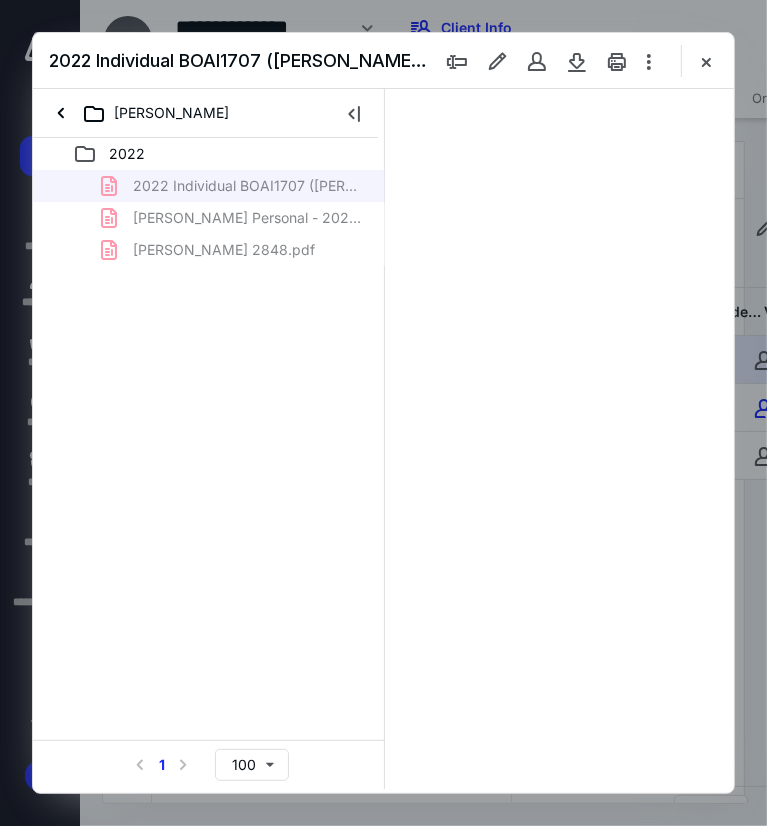 scroll, scrollTop: 0, scrollLeft: 0, axis: both 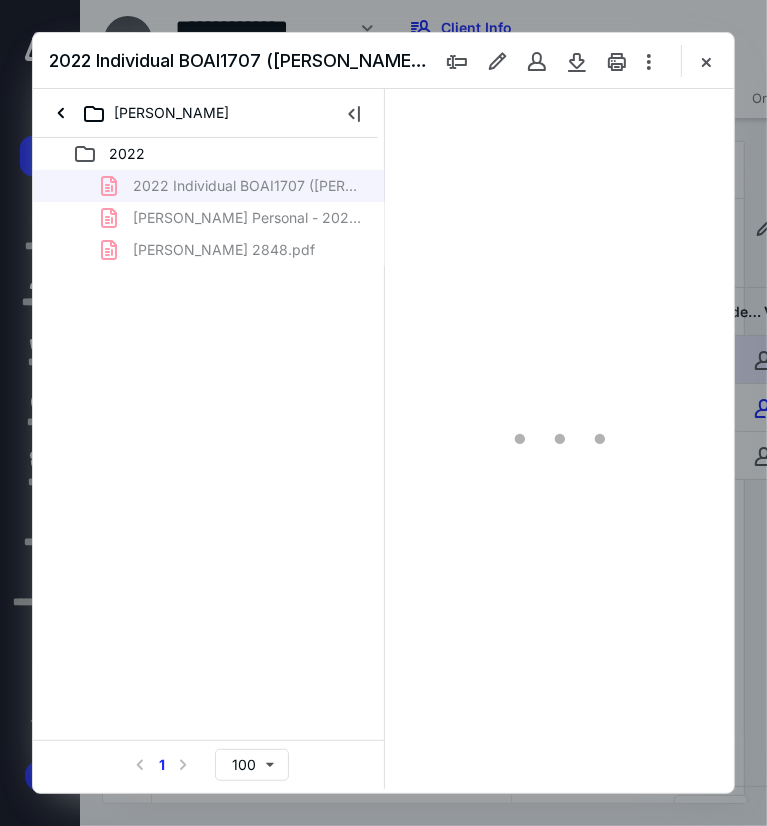 click on "2022 Individual BOAI1707 ([PERSON_NAME]) PreparerFileCo.pdf [PERSON_NAME] Personal - 2022 Tax Returns.pdf [PERSON_NAME] 2848.pdf" at bounding box center (209, 218) 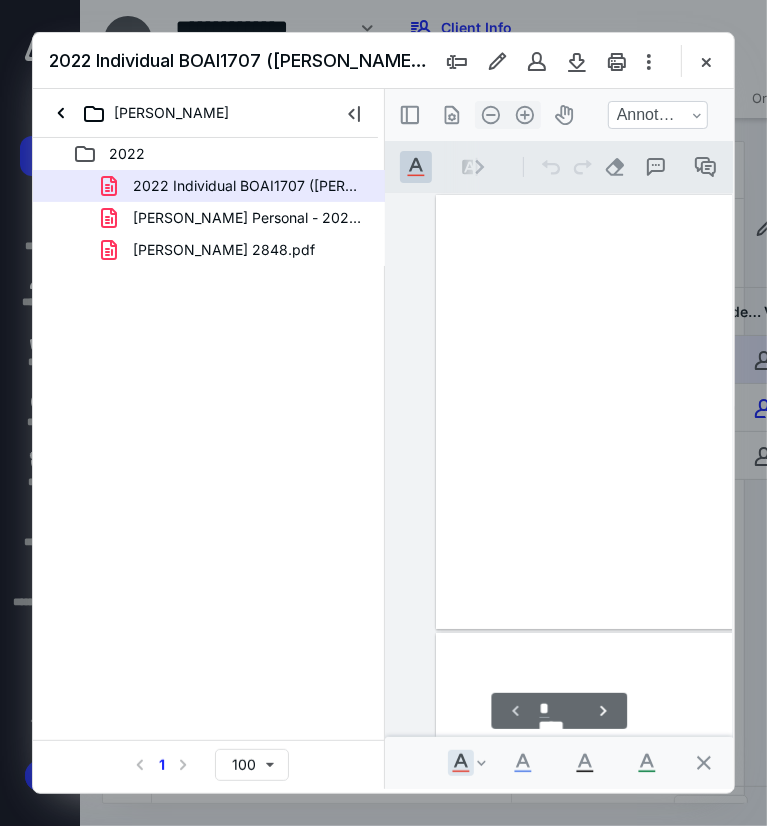 scroll, scrollTop: 106, scrollLeft: 48, axis: both 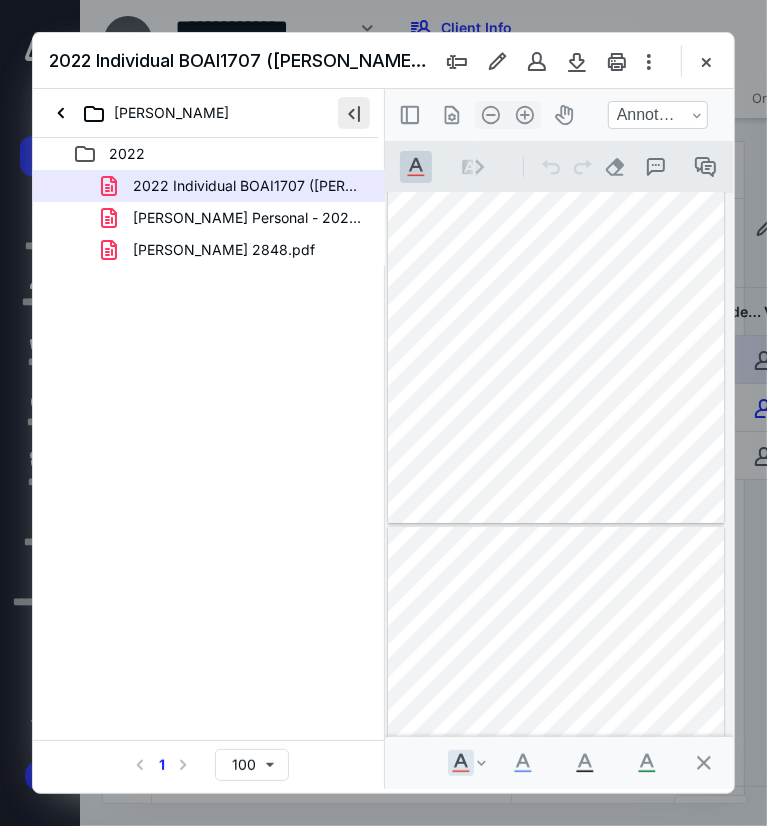 click at bounding box center (354, 113) 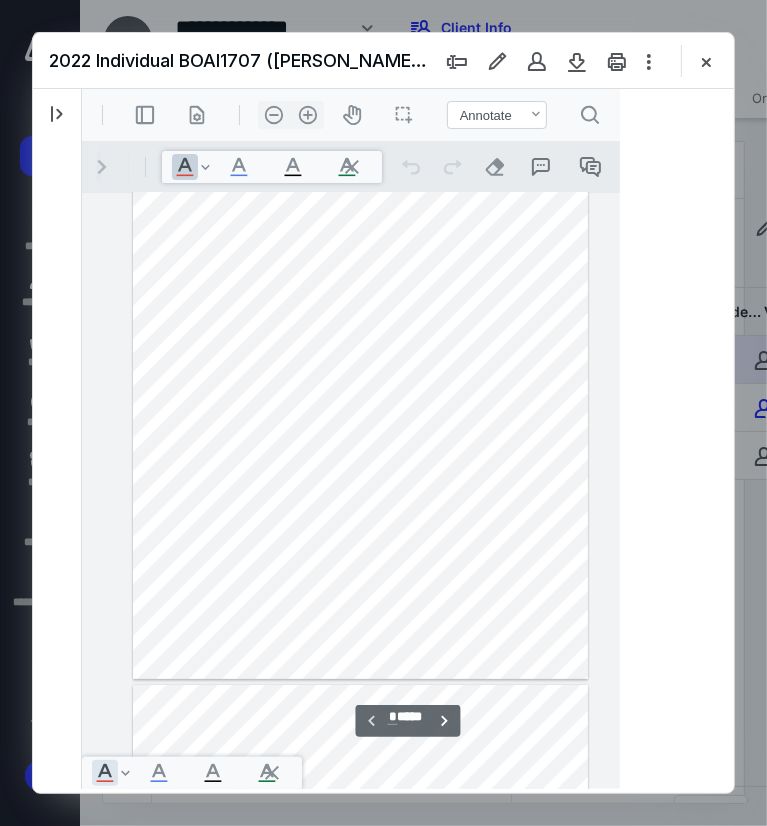 scroll, scrollTop: 107, scrollLeft: 0, axis: vertical 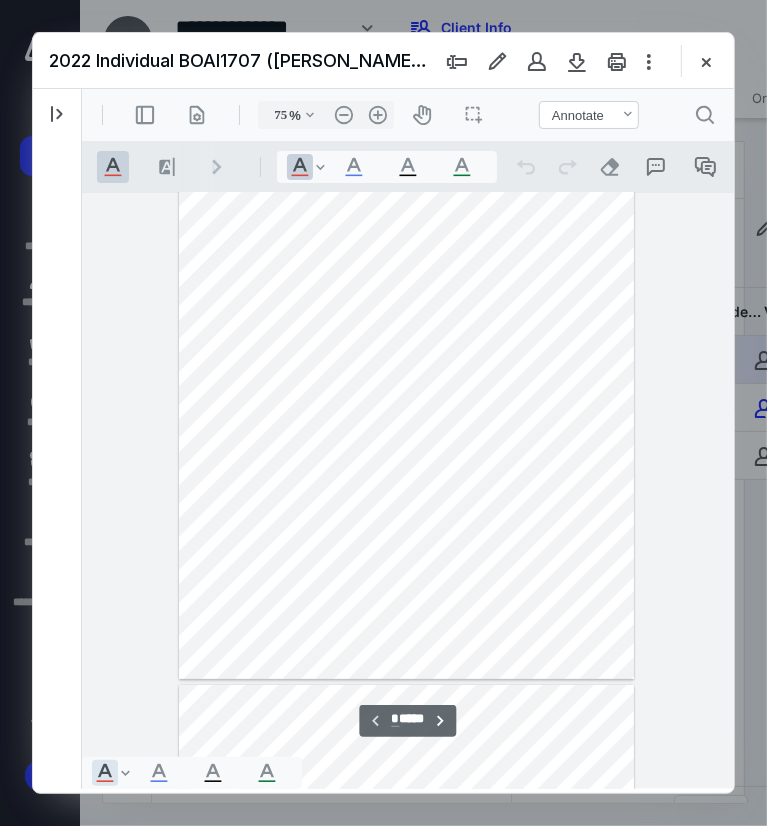 click at bounding box center [406, 383] 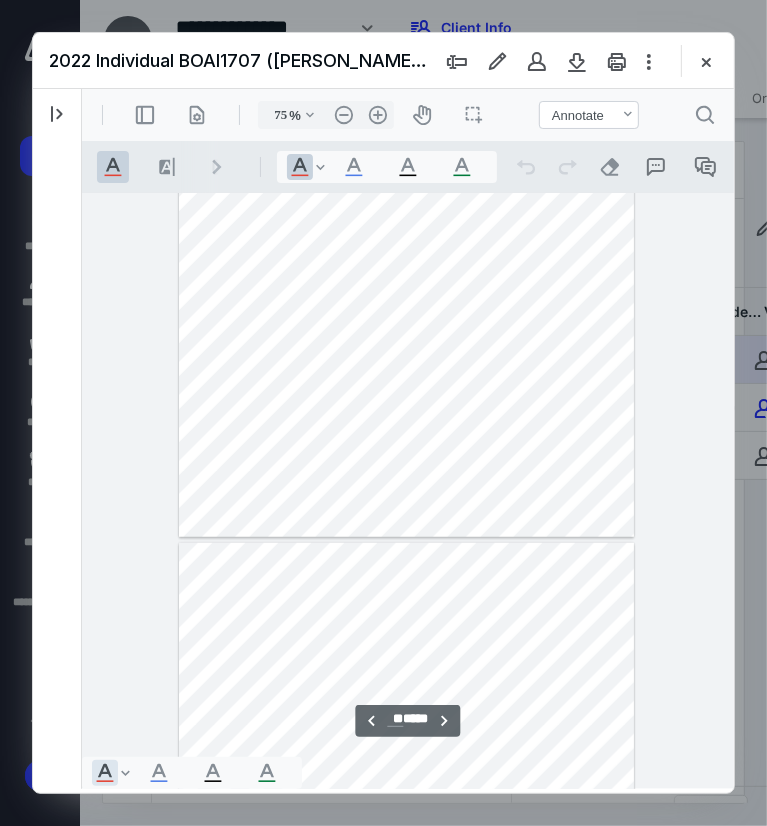 type on "**" 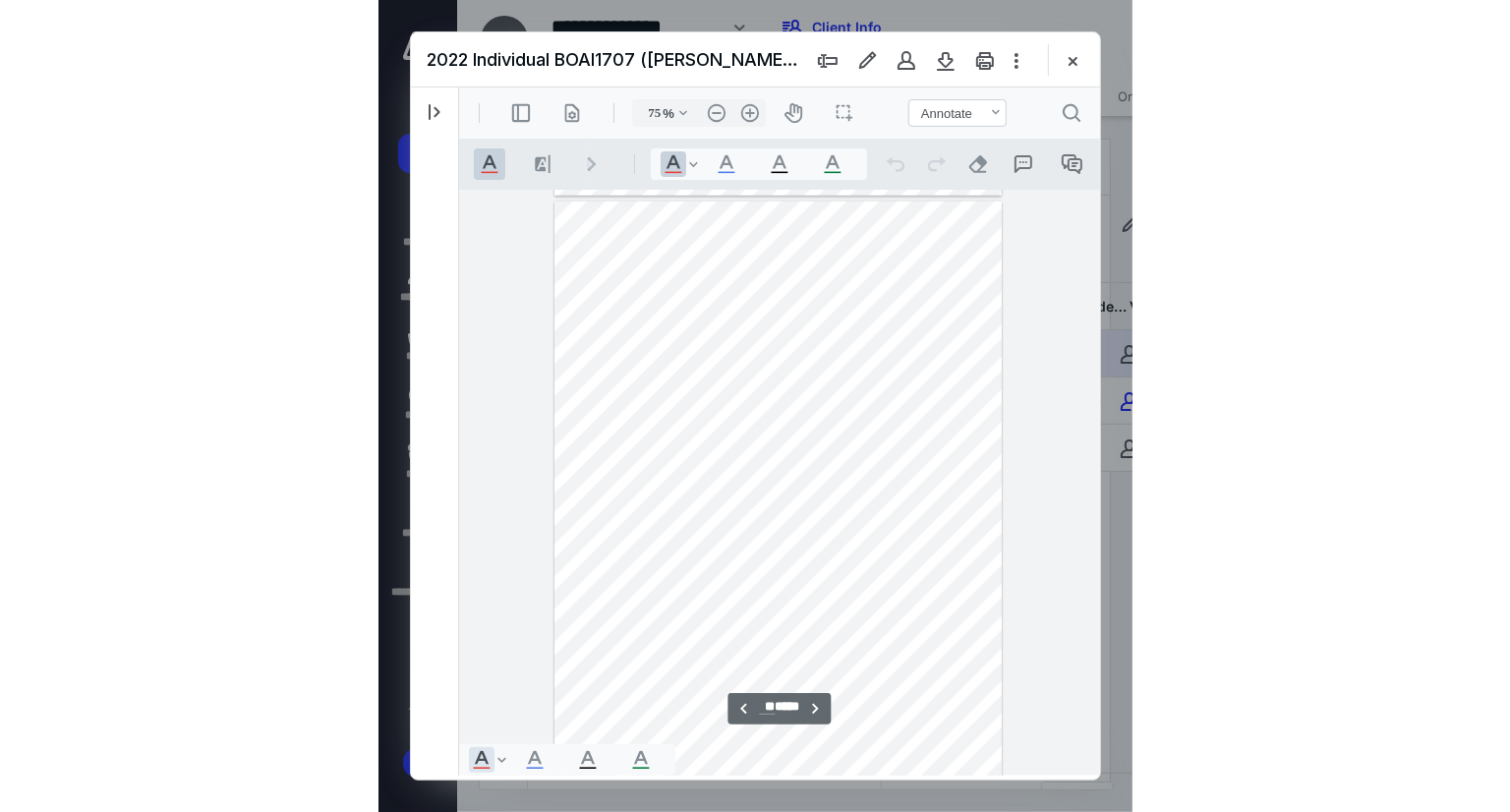 scroll, scrollTop: 12334, scrollLeft: 0, axis: vertical 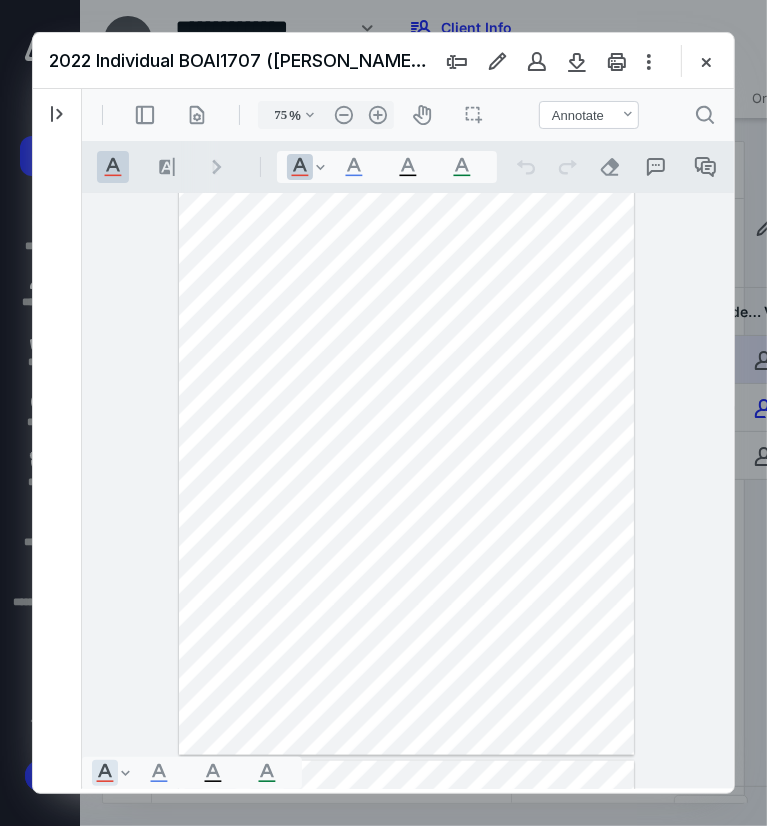 click at bounding box center (406, 459) 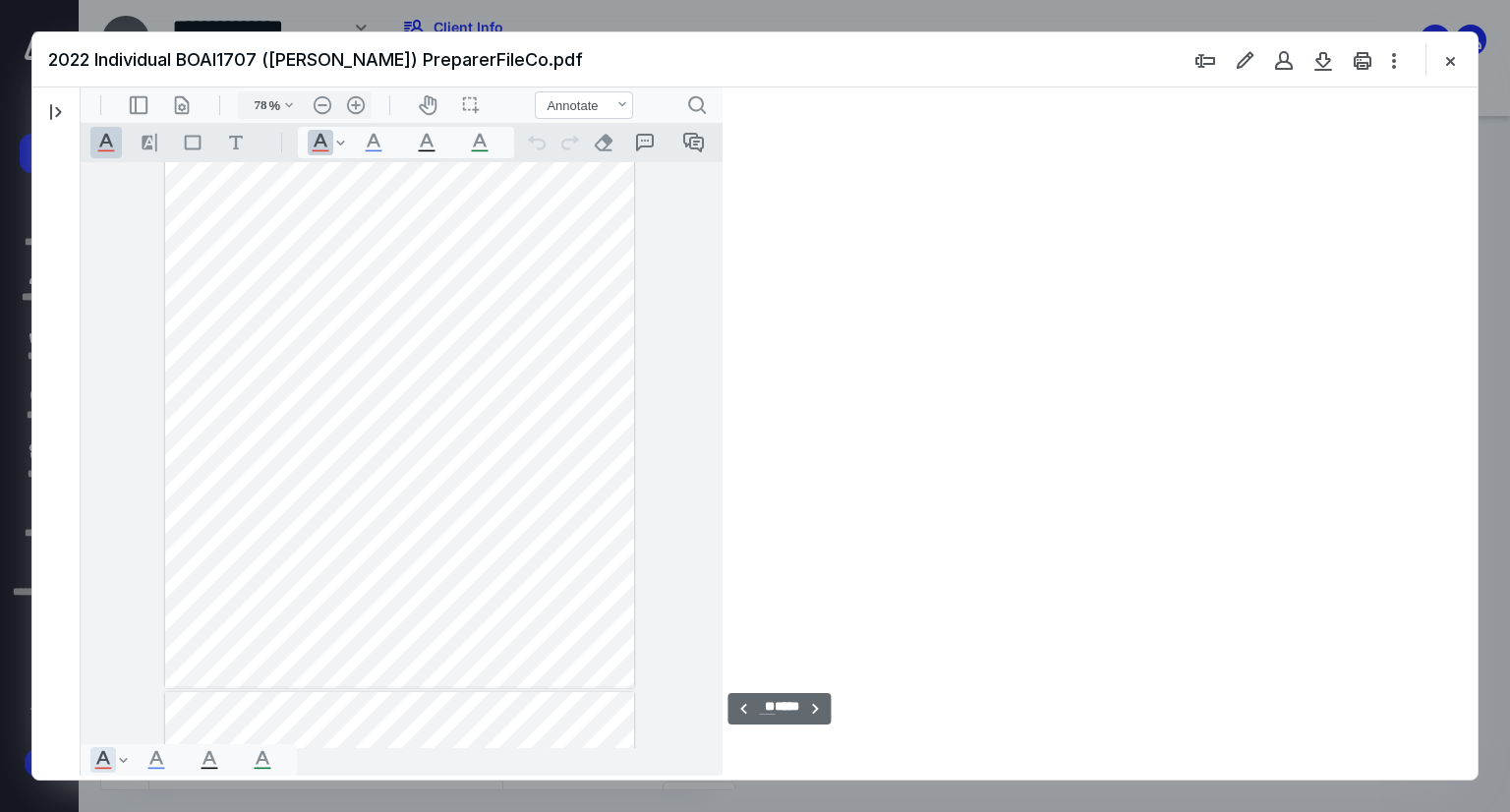 scroll, scrollTop: 12866, scrollLeft: 0, axis: vertical 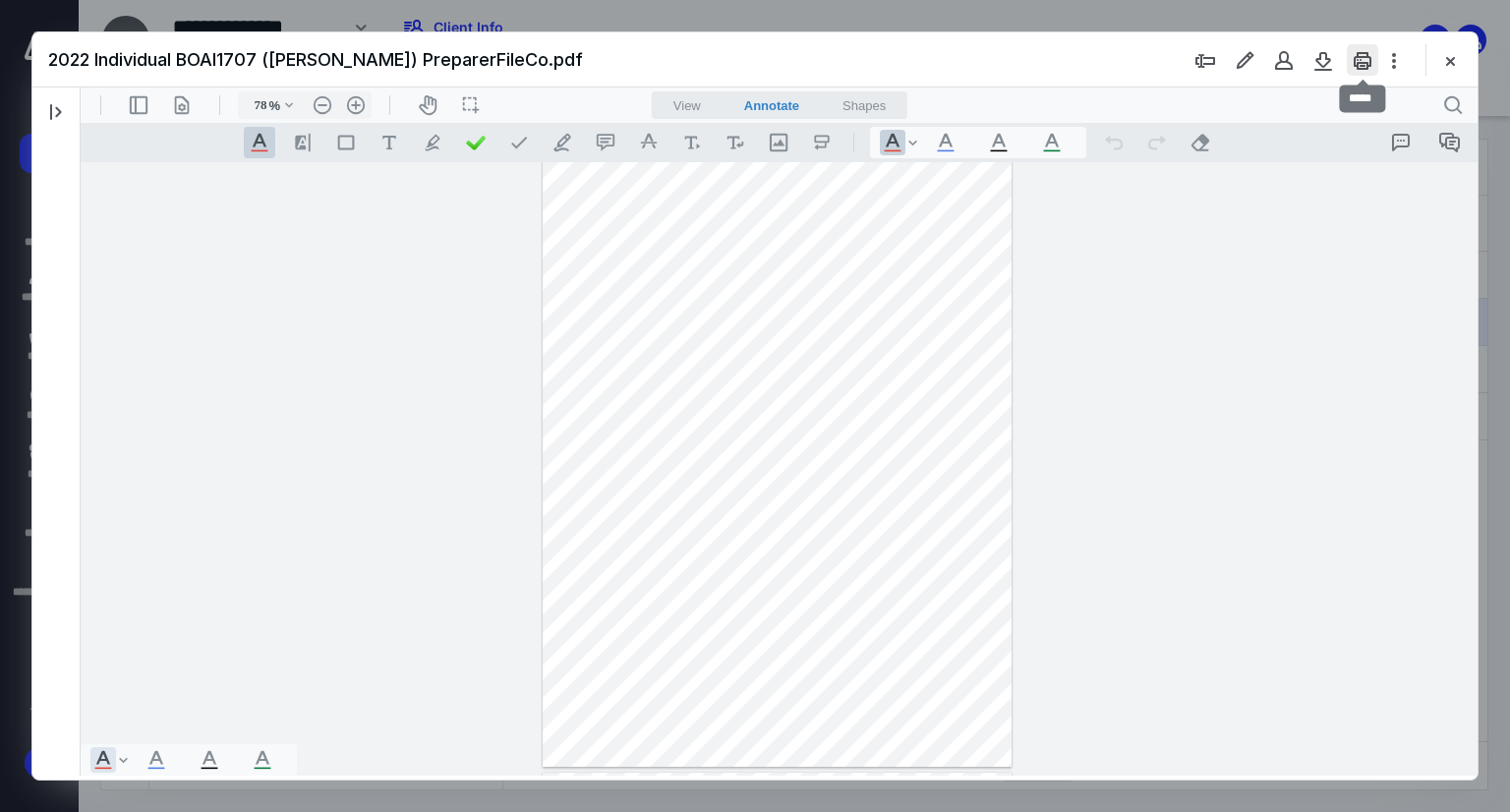 click at bounding box center [1363, 60] 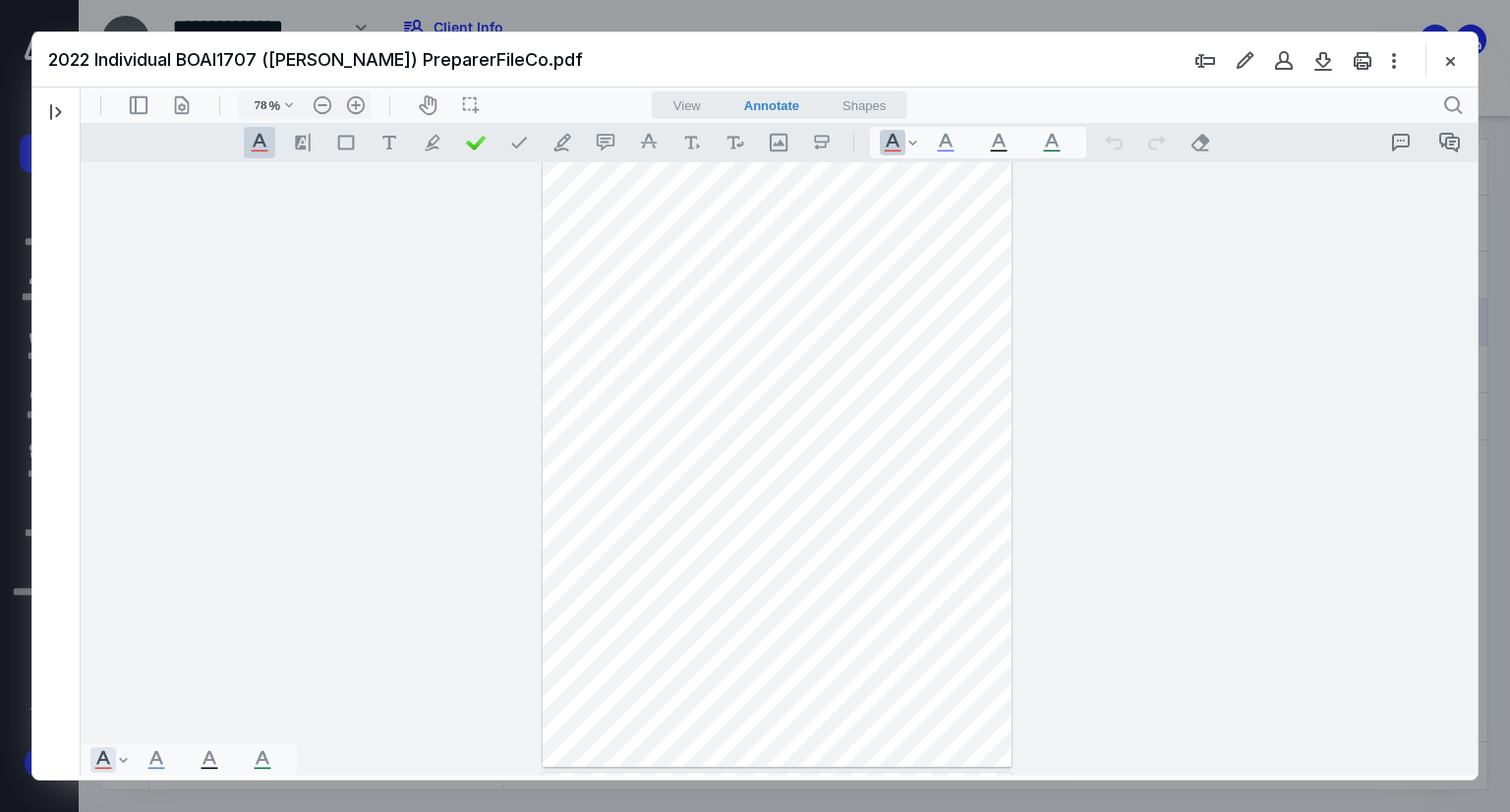 type on "75" 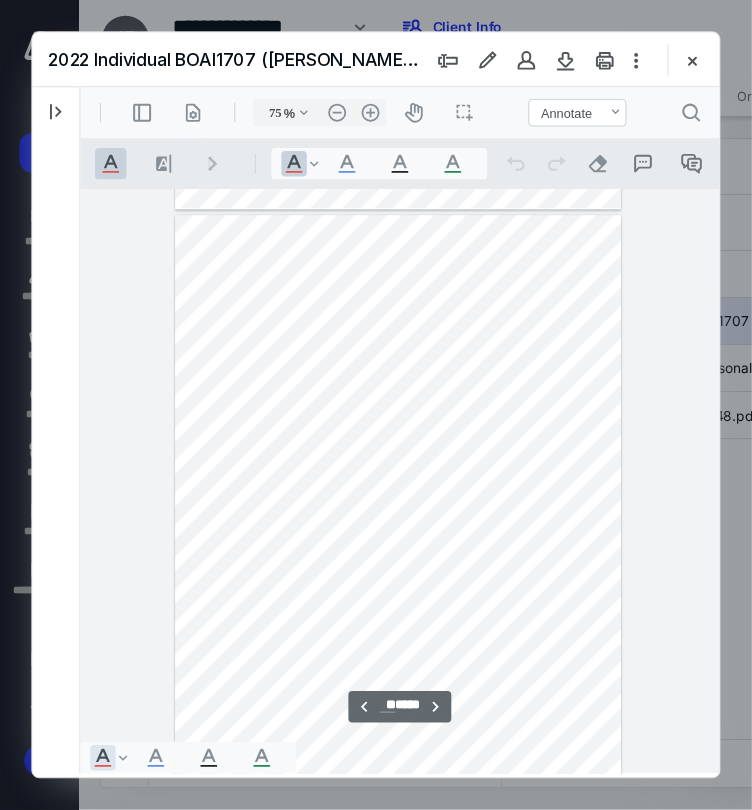 scroll, scrollTop: 12548, scrollLeft: 0, axis: vertical 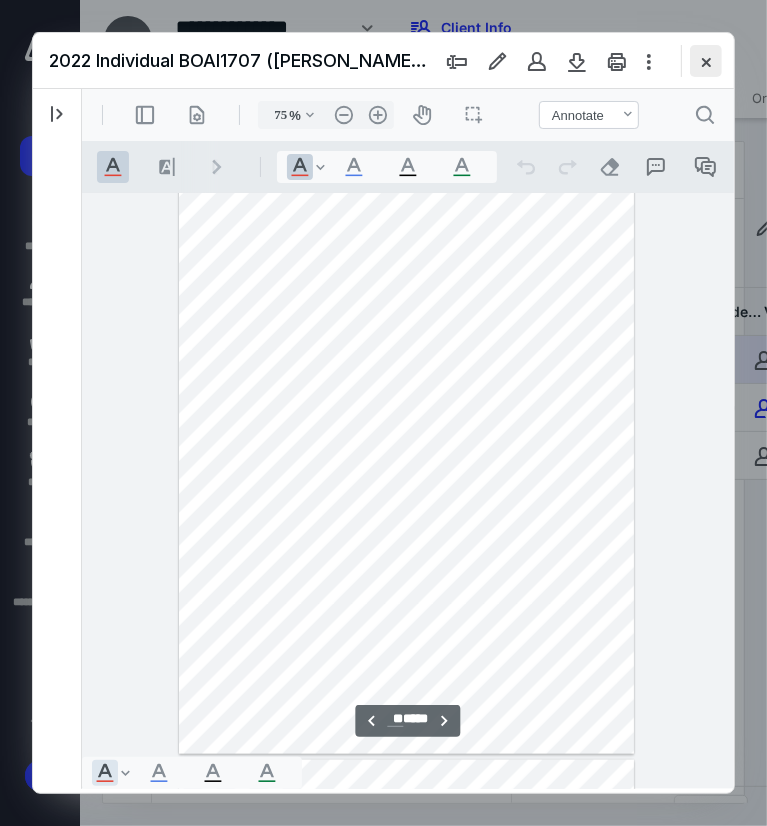 click at bounding box center (706, 61) 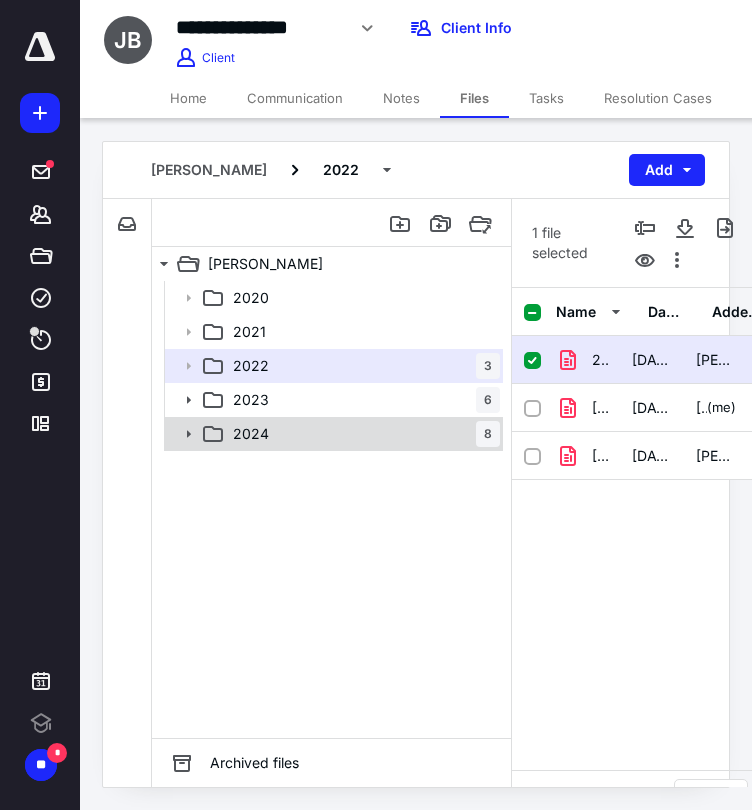click on "2024 8" at bounding box center (362, 434) 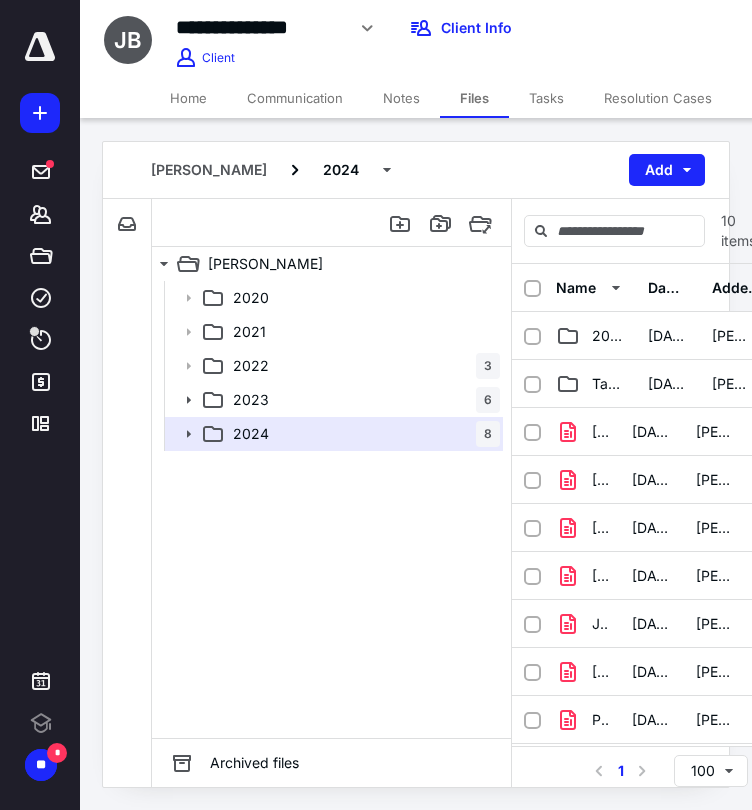 scroll, scrollTop: 15, scrollLeft: 0, axis: vertical 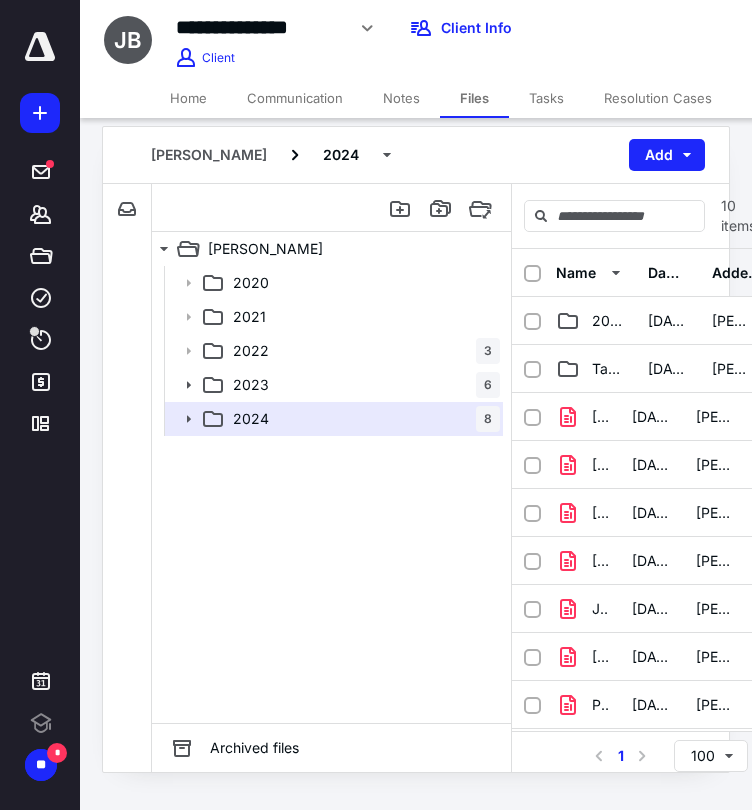 click on "Home" at bounding box center [188, 98] 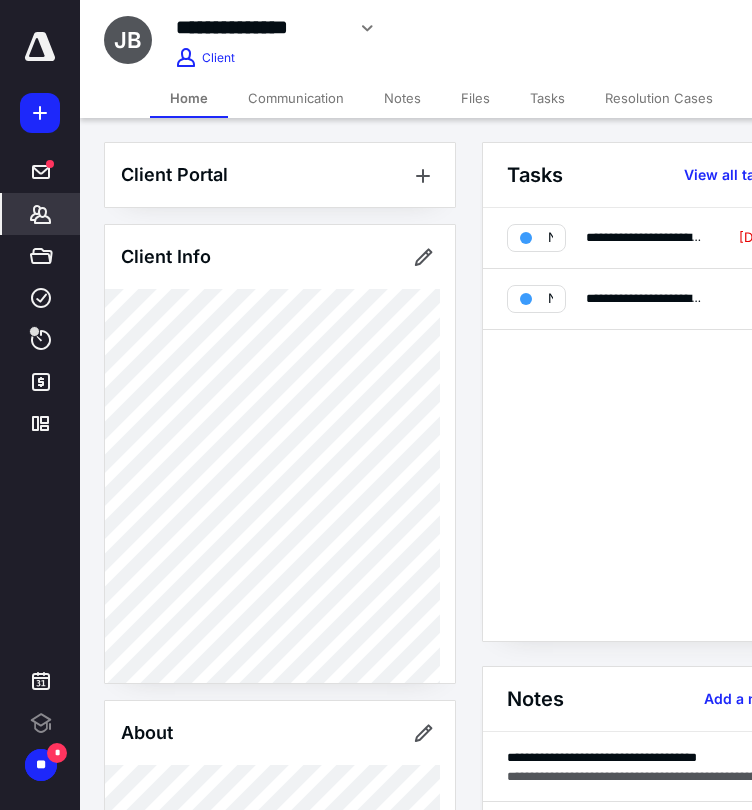 drag, startPoint x: 463, startPoint y: 374, endPoint x: 476, endPoint y: 509, distance: 135.62448 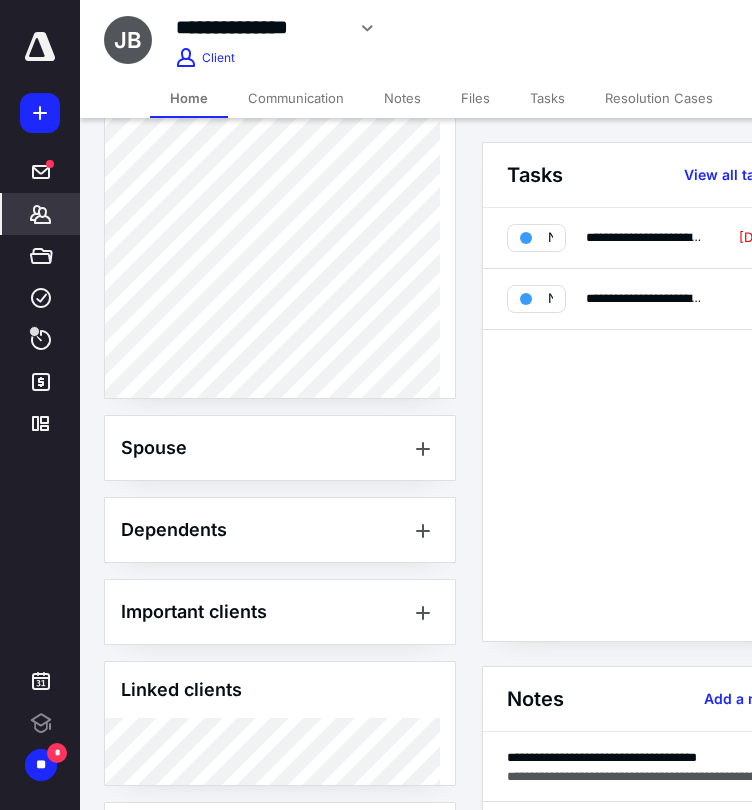 scroll, scrollTop: 882, scrollLeft: 0, axis: vertical 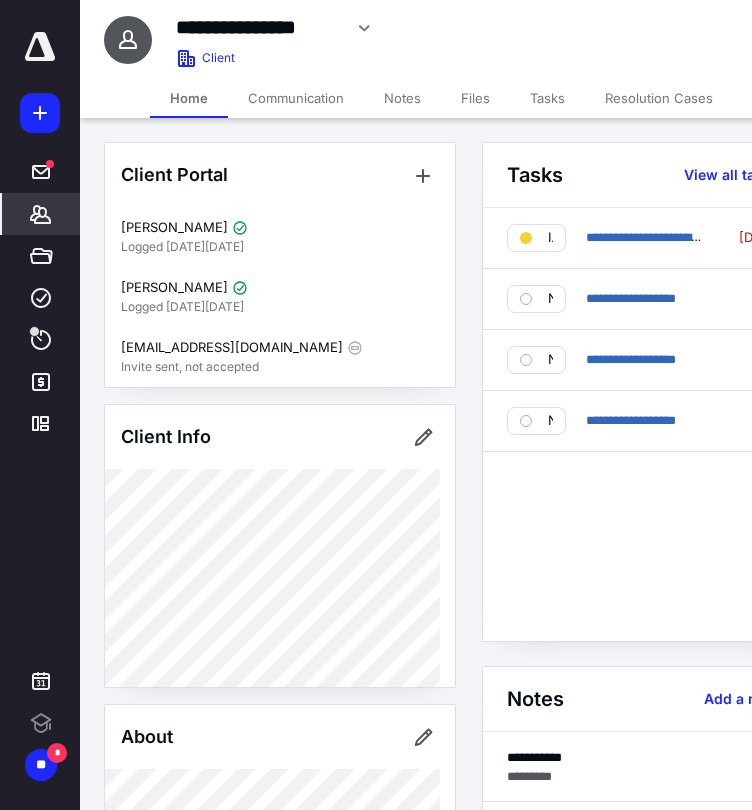 click on "Files" at bounding box center [475, 98] 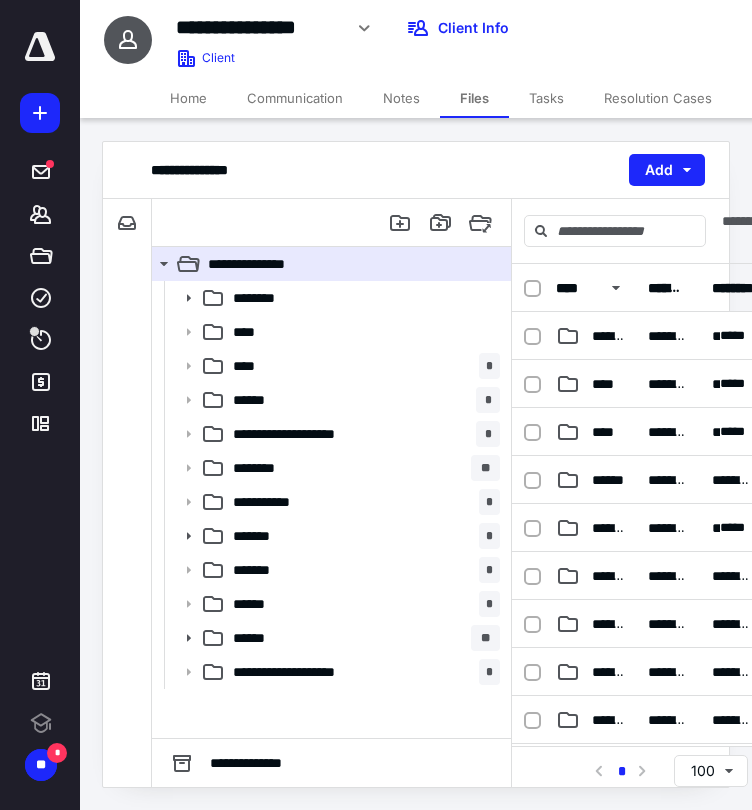 scroll, scrollTop: 15, scrollLeft: 0, axis: vertical 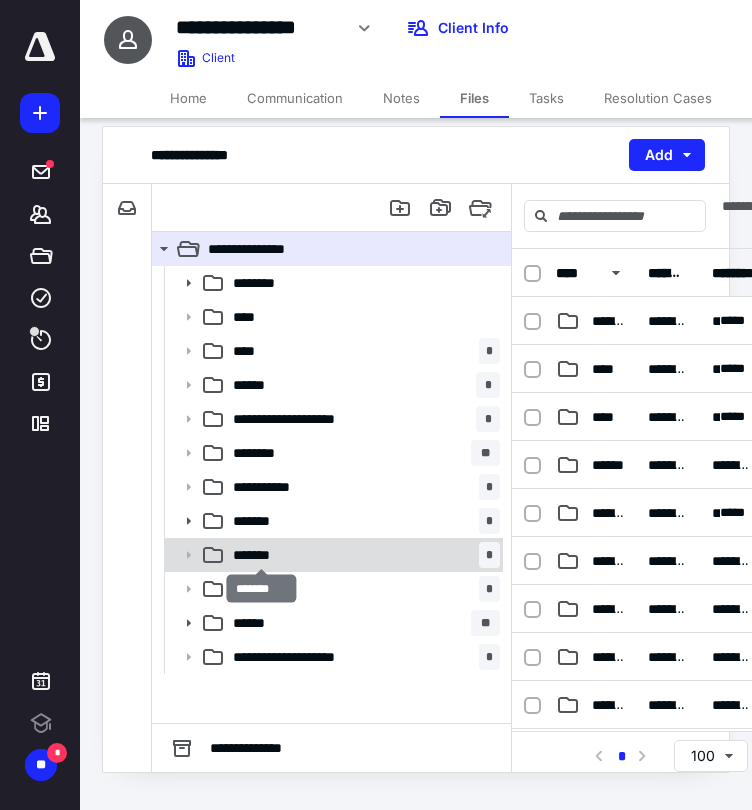 click on "*******" at bounding box center [261, 555] 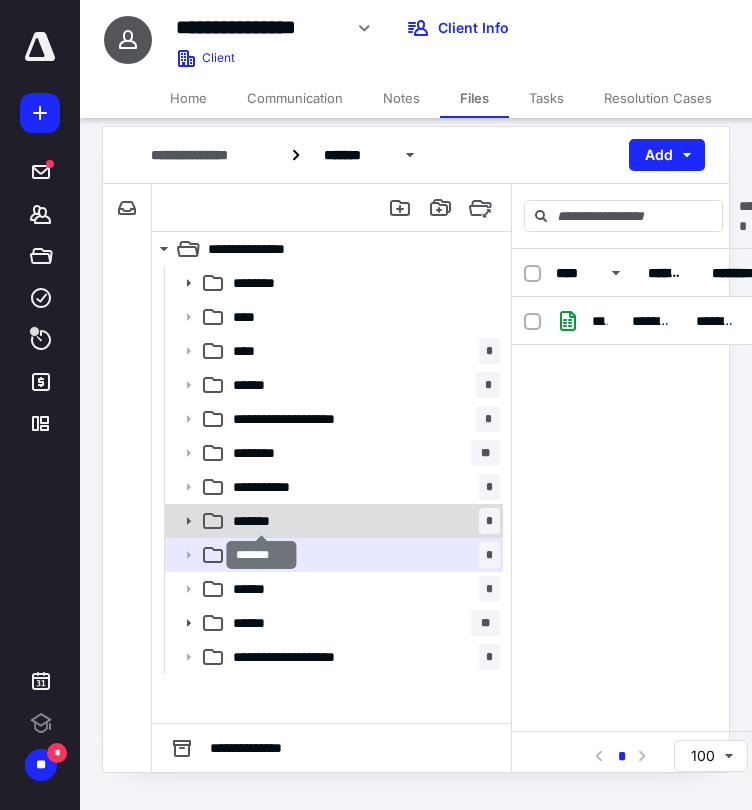 click on "*******" at bounding box center [261, 521] 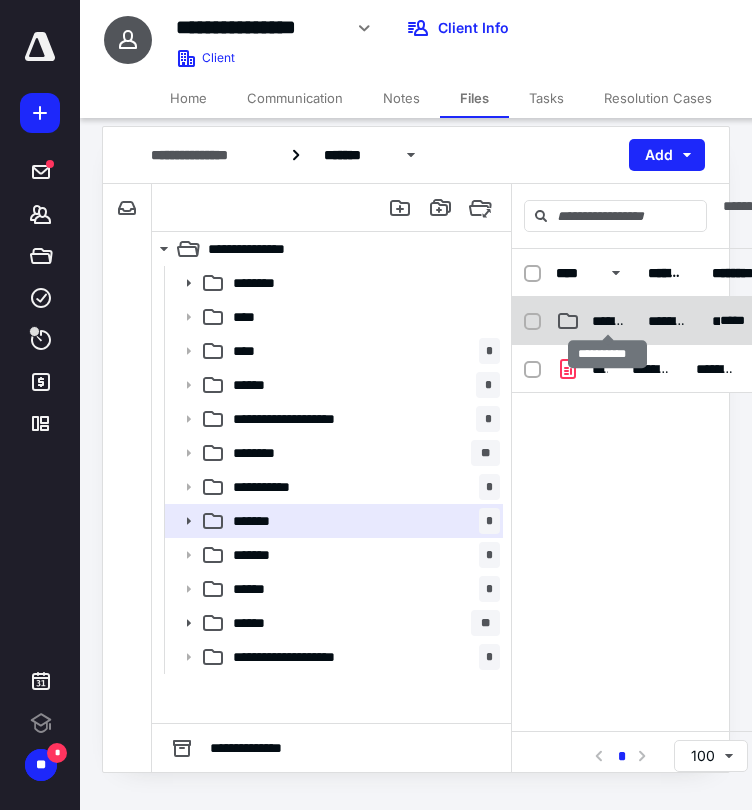 click on "**********" at bounding box center [608, 321] 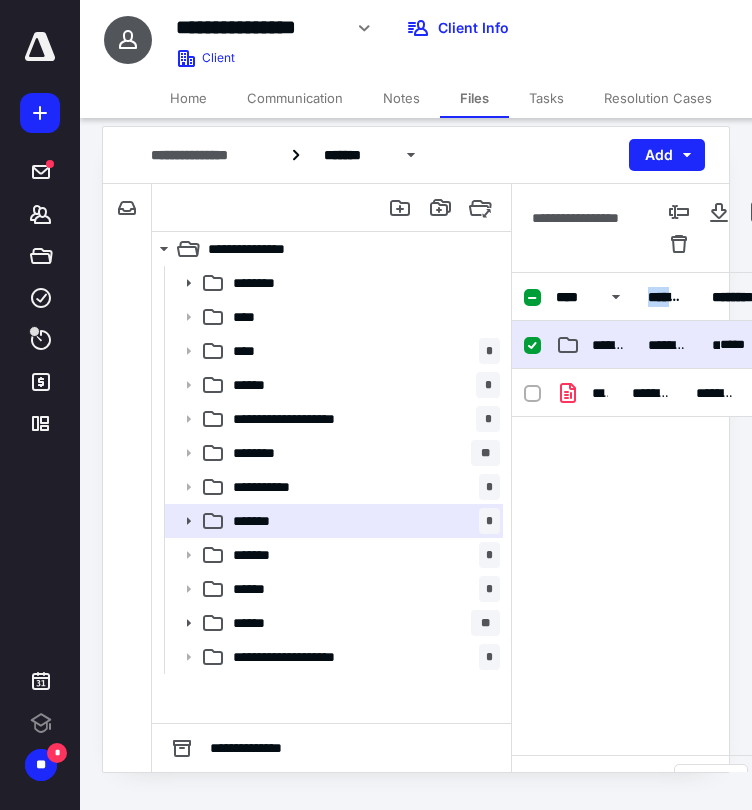 click on "**********" at bounding box center [668, 297] 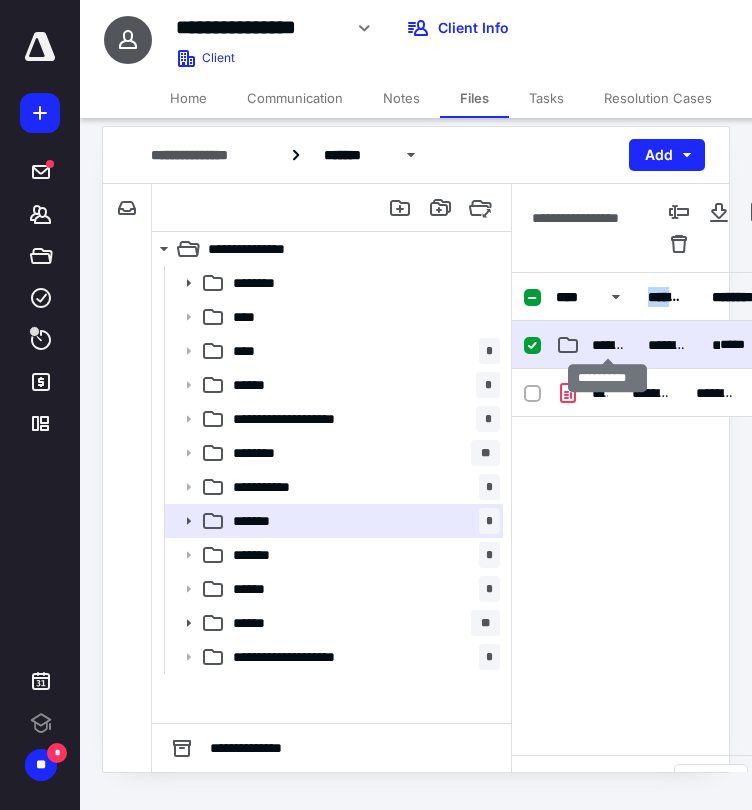 click on "**********" at bounding box center (608, 345) 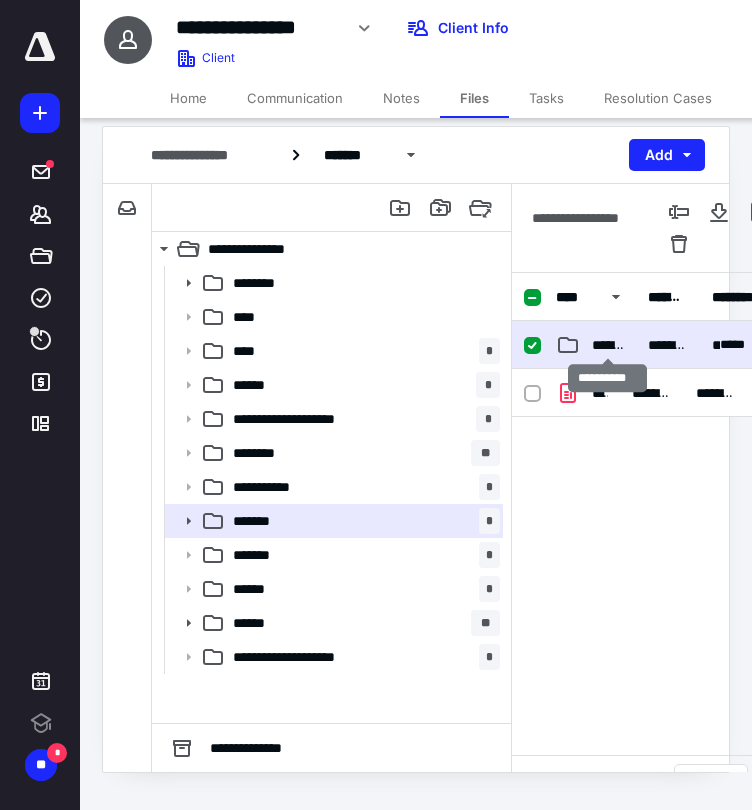 click on "**********" at bounding box center (608, 345) 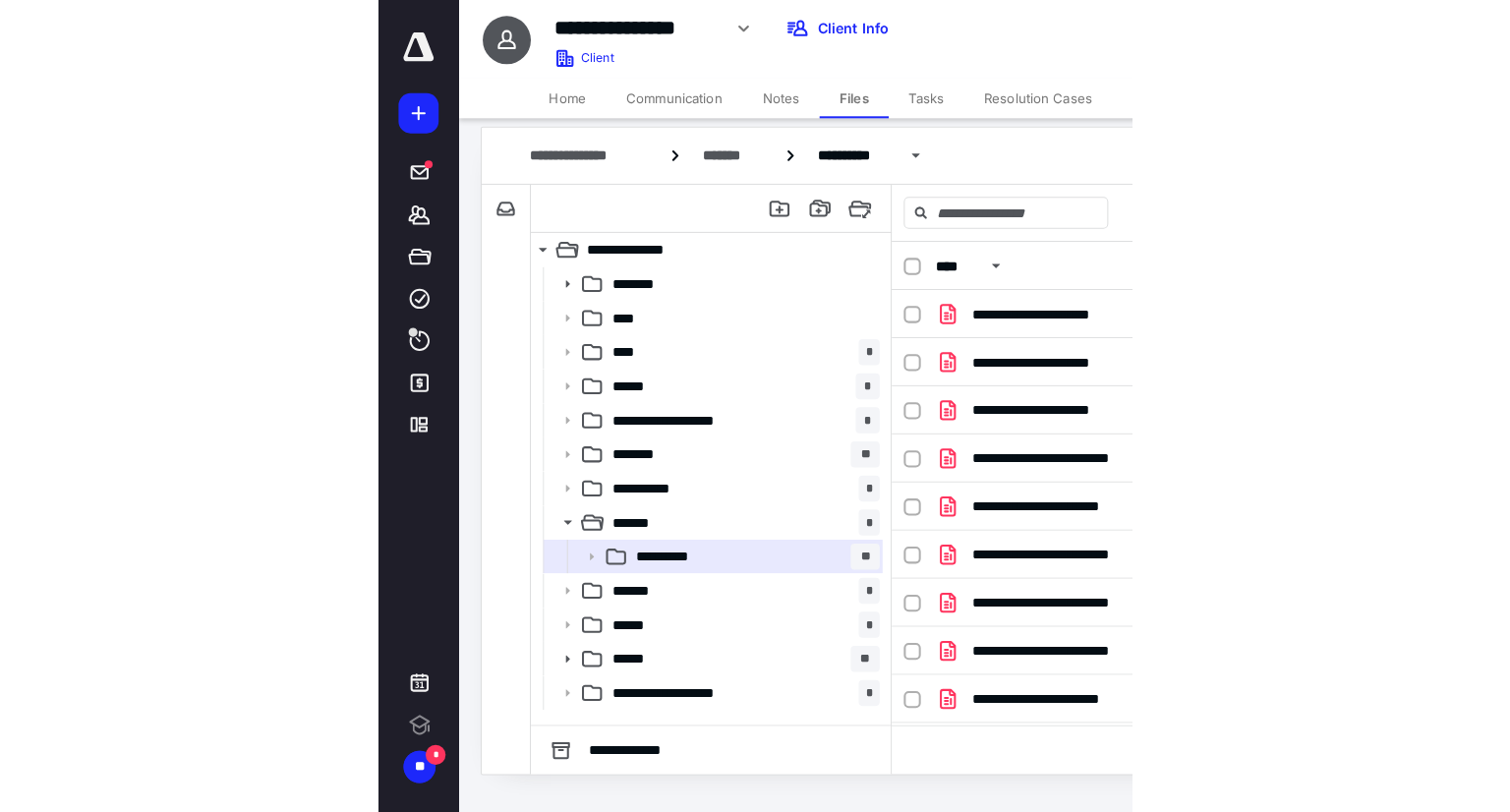 scroll, scrollTop: 0, scrollLeft: 0, axis: both 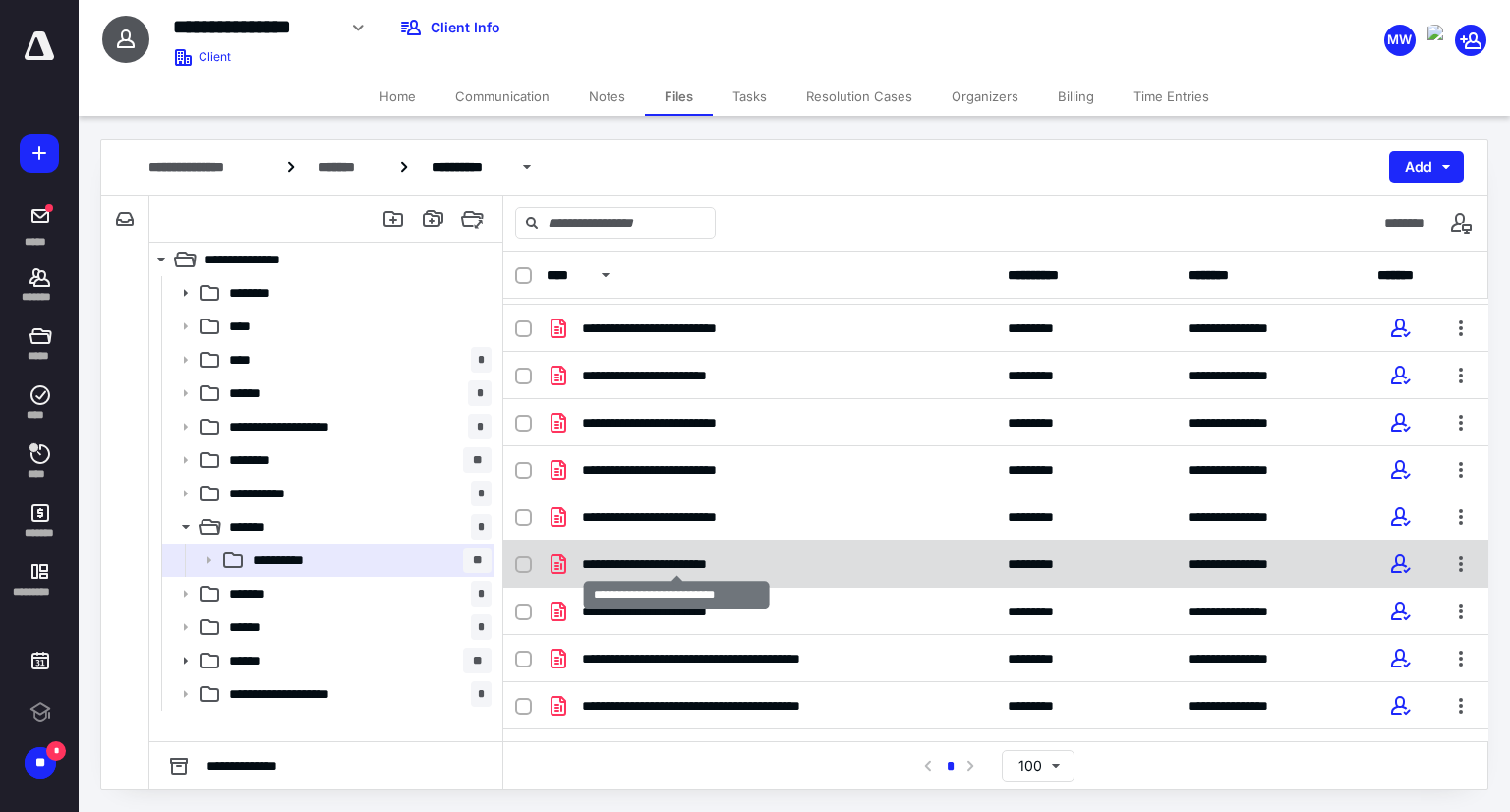click on "**********" at bounding box center [676, 564] 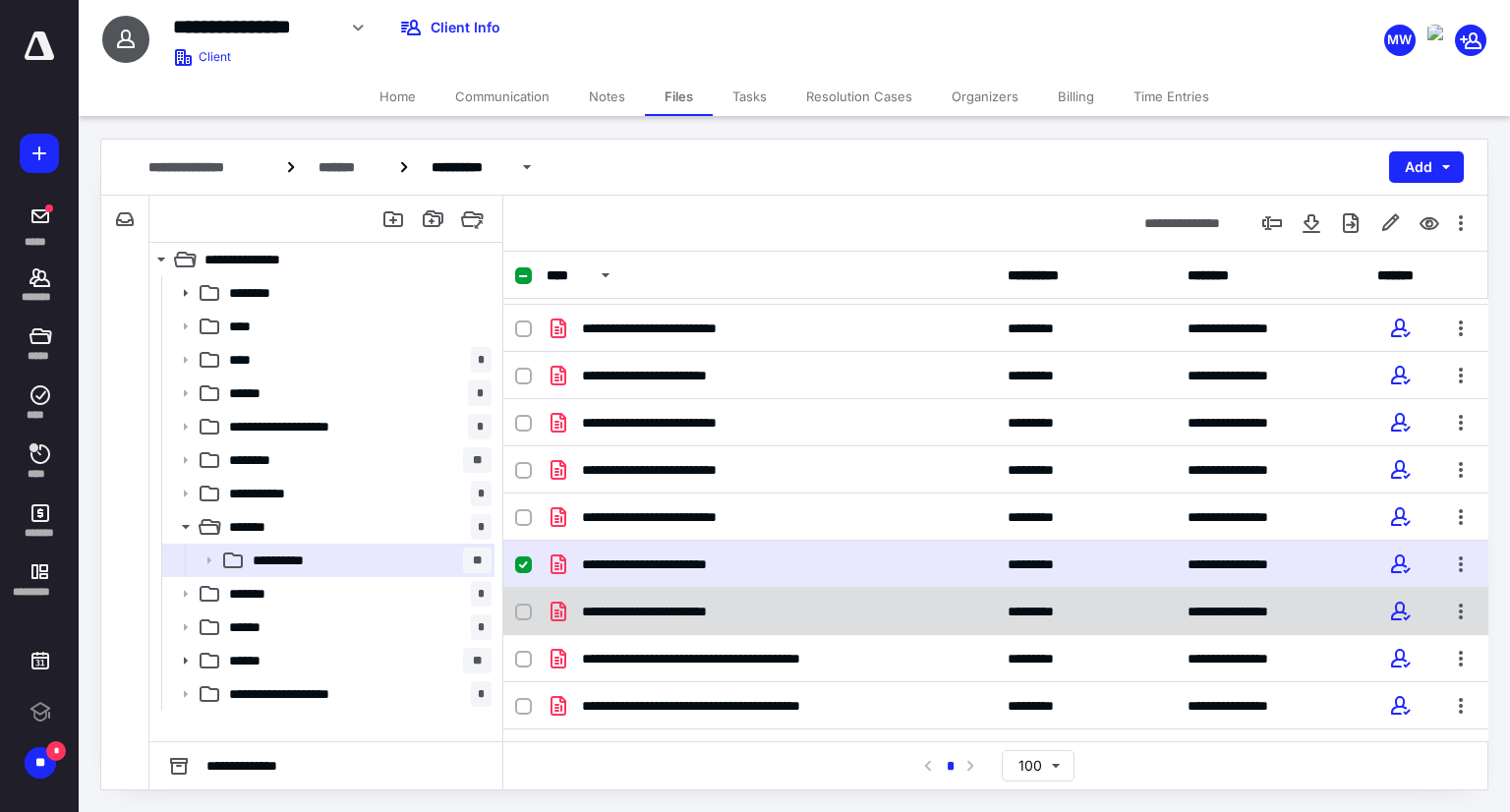 click at bounding box center (523, 612) 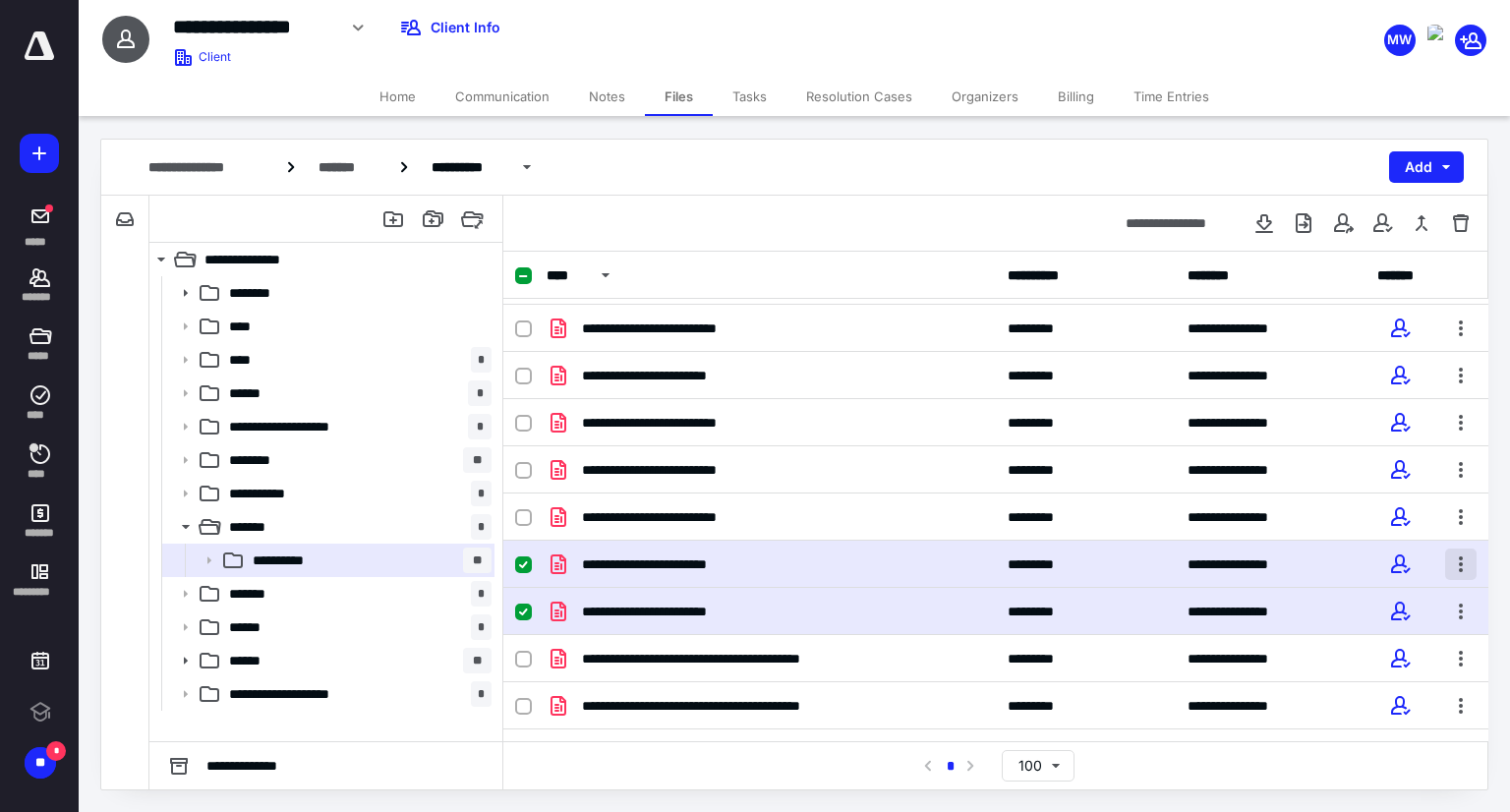 click at bounding box center [1461, 564] 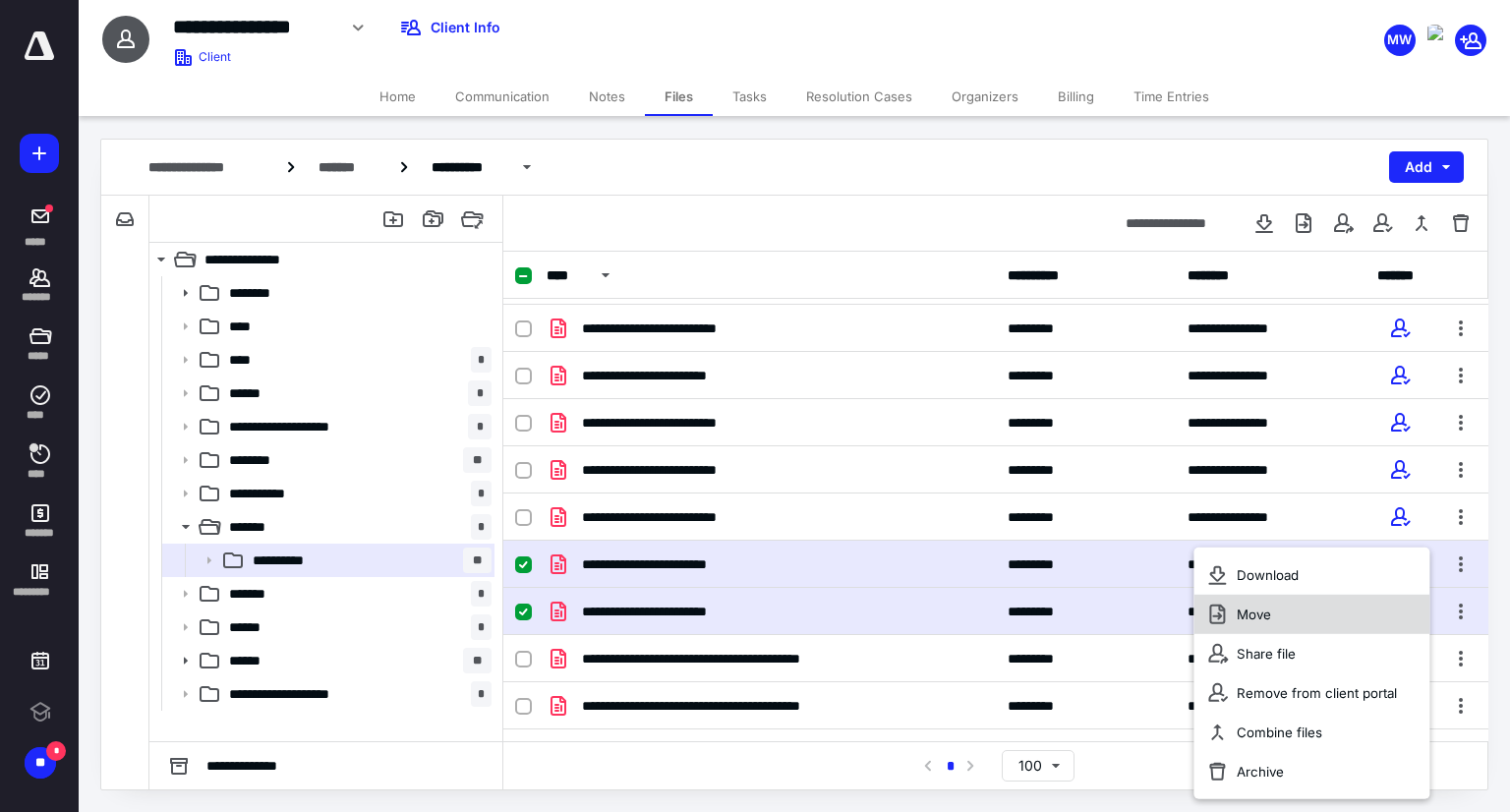click on "Move" at bounding box center (1311, 614) 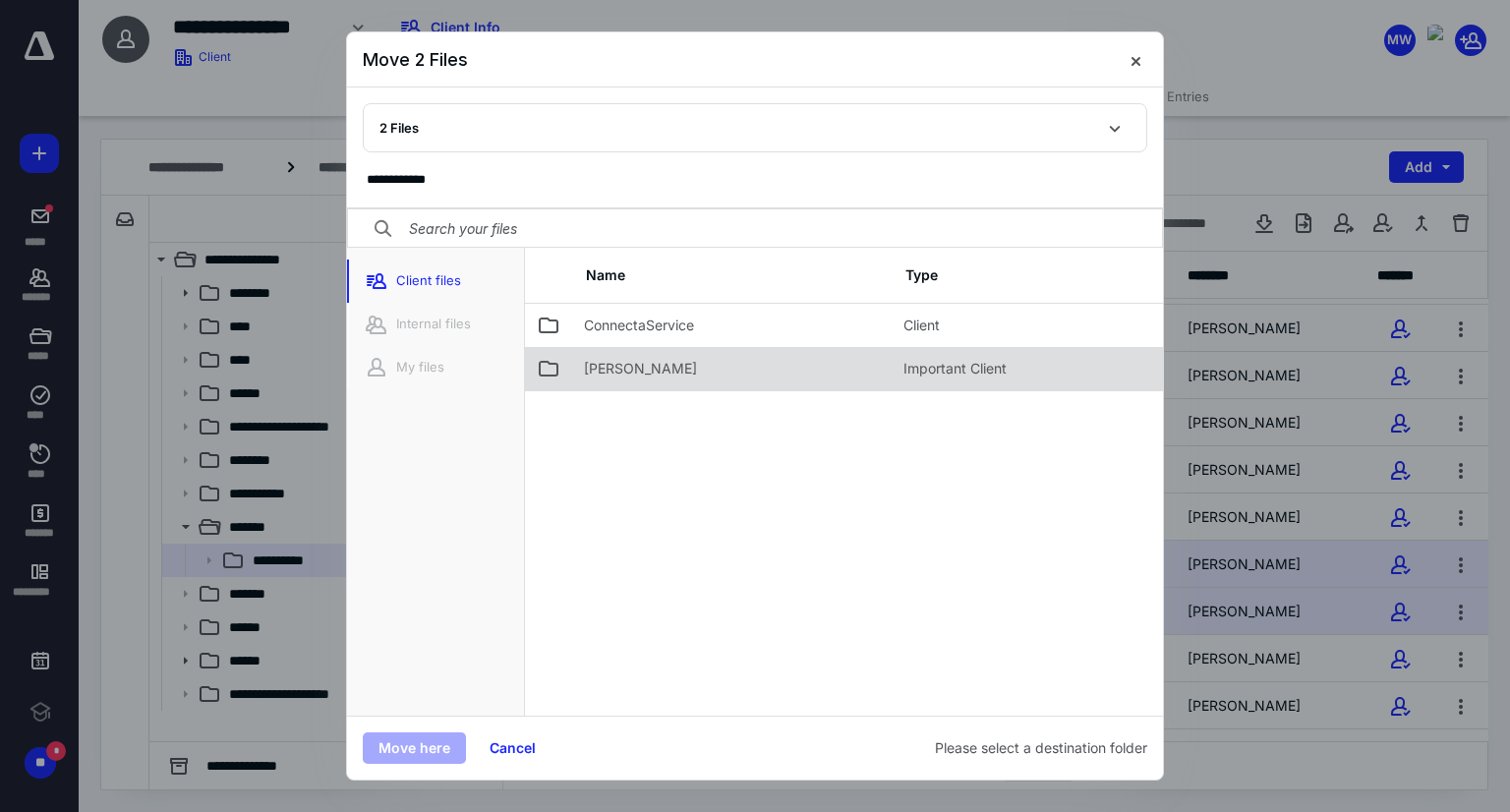 click on "[PERSON_NAME]" at bounding box center (731, 369) 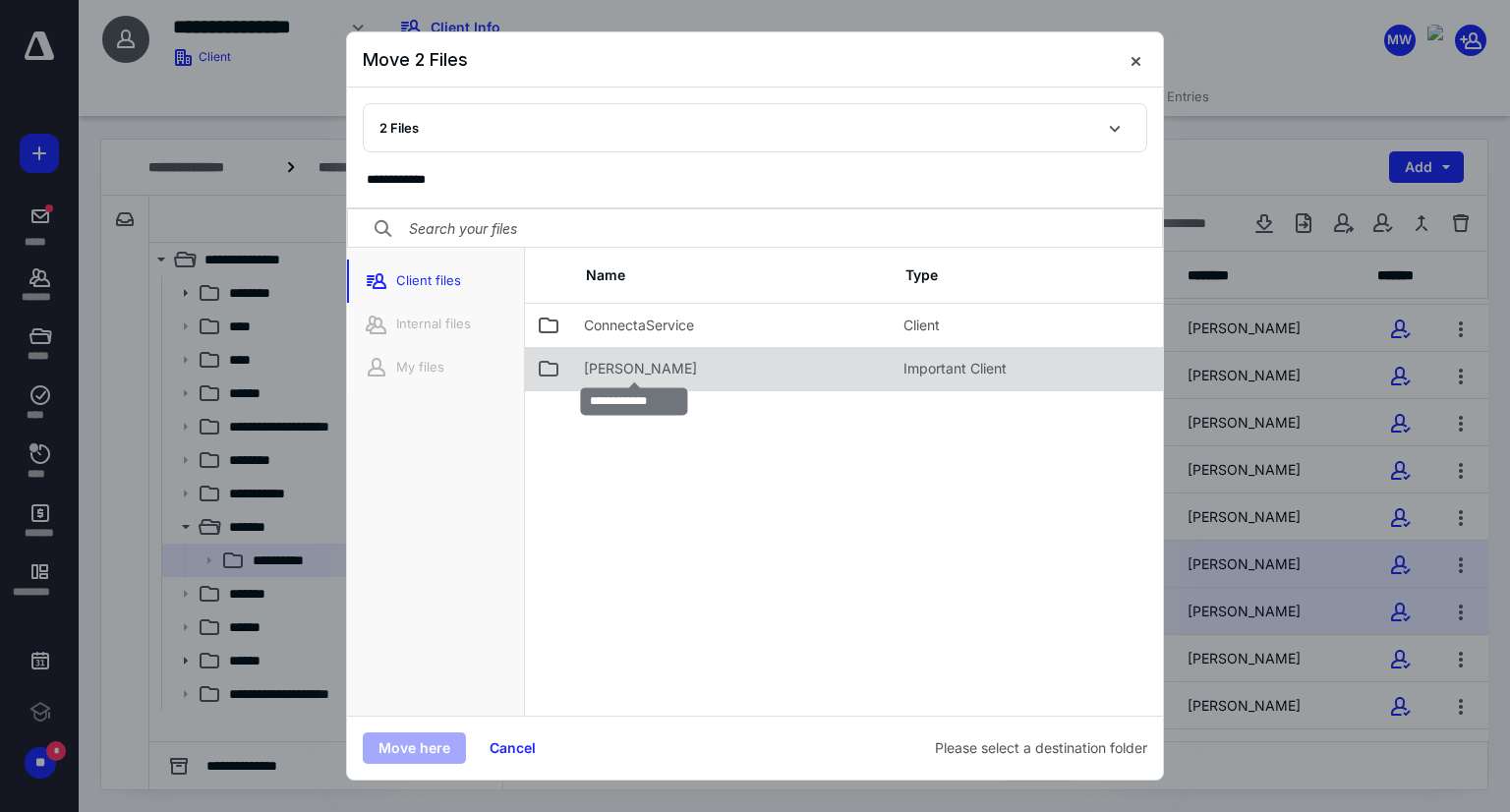 click on "[PERSON_NAME]" at bounding box center [640, 369] 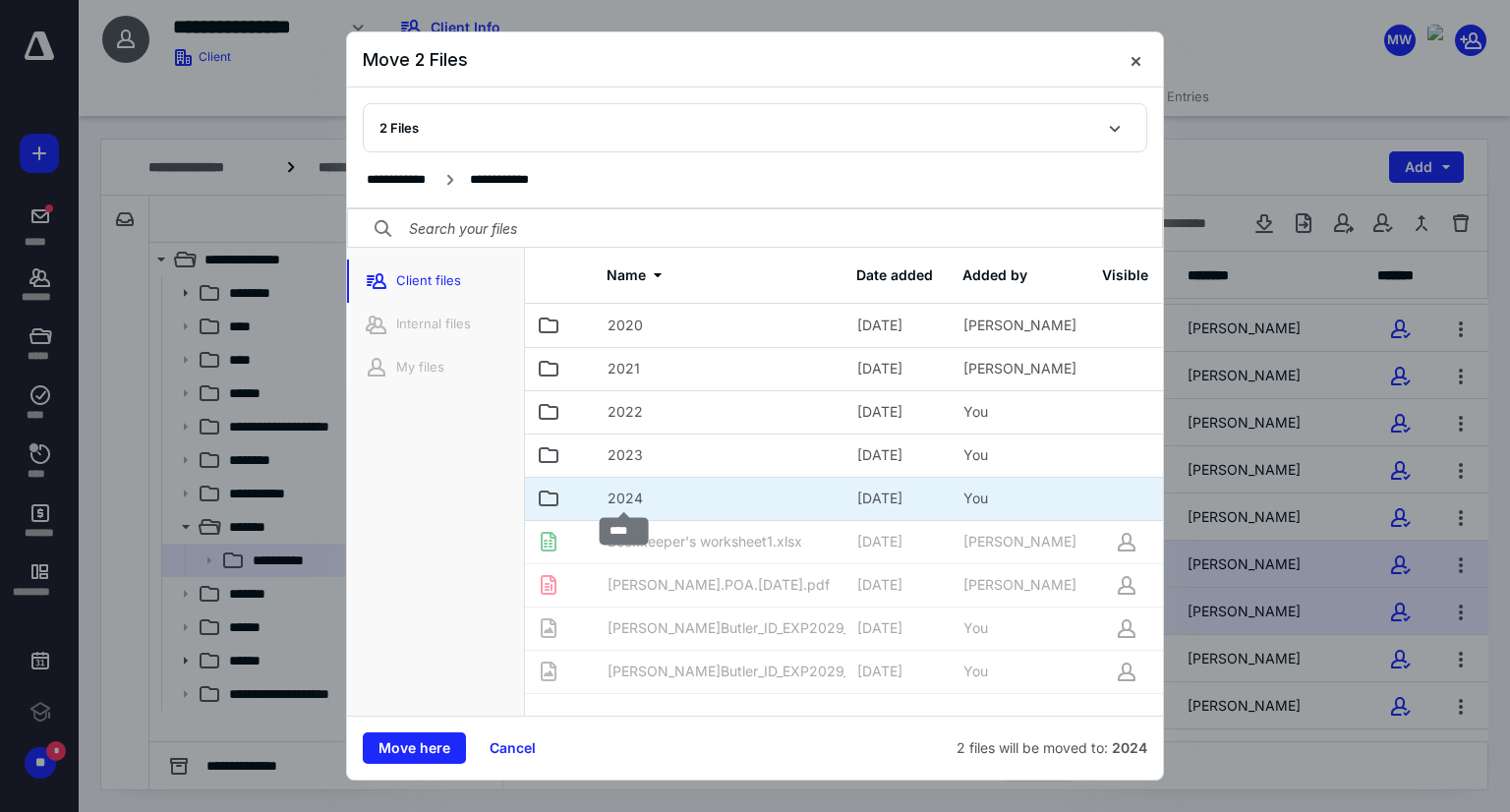 click on "2024" at bounding box center (625, 498) 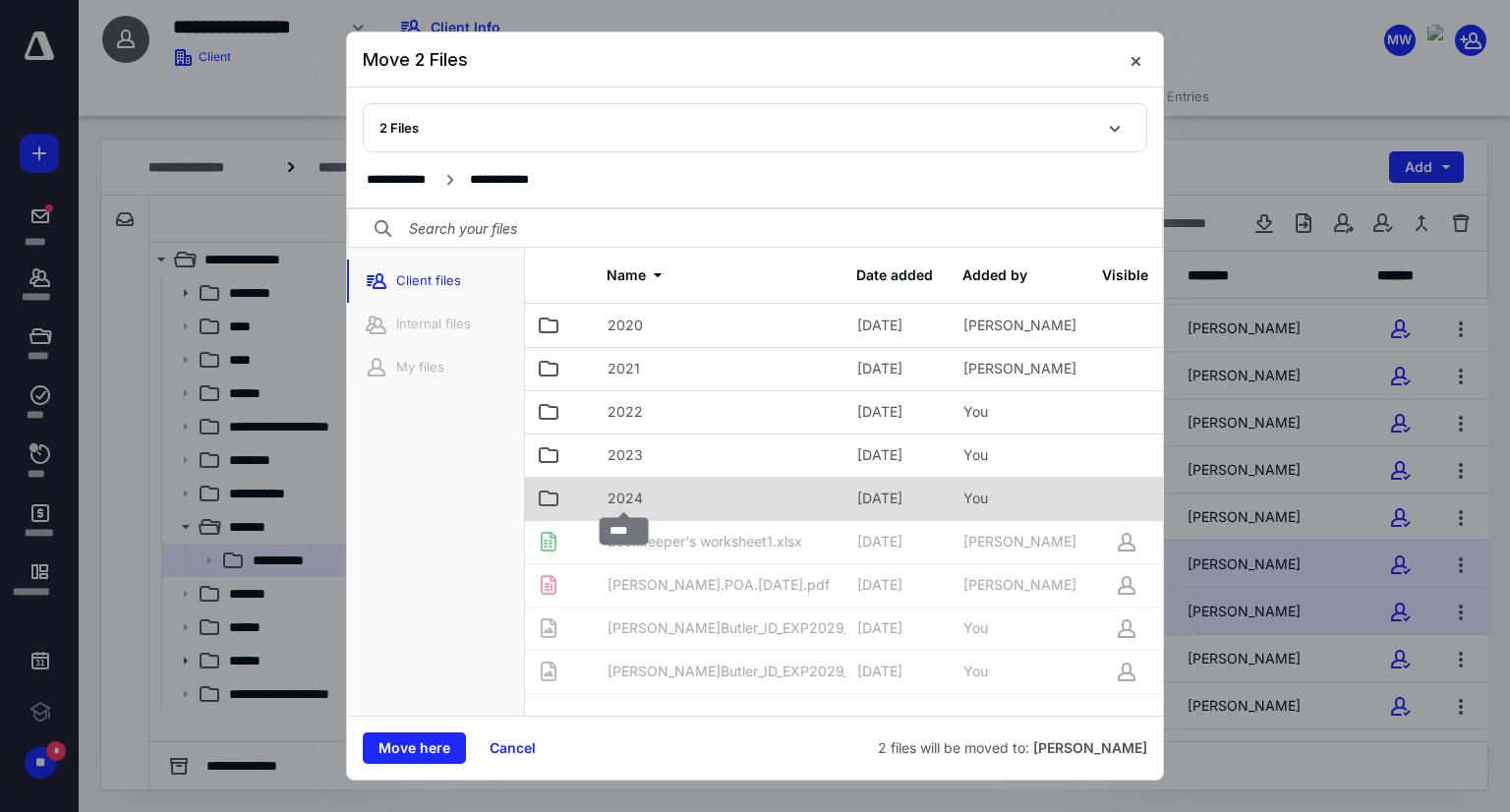 click on "2024" at bounding box center [625, 498] 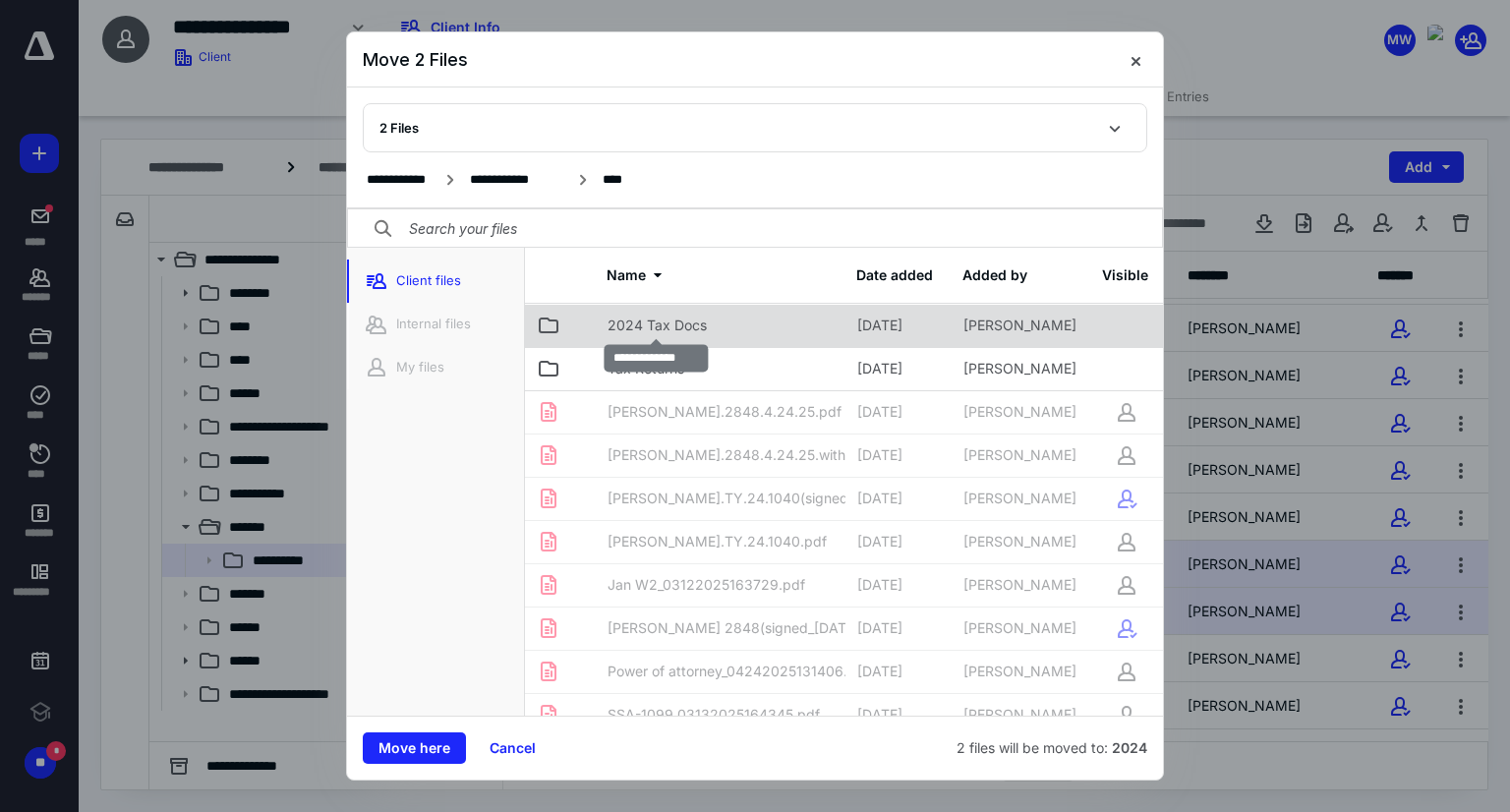 click on "2024 Tax Docs" at bounding box center (657, 325) 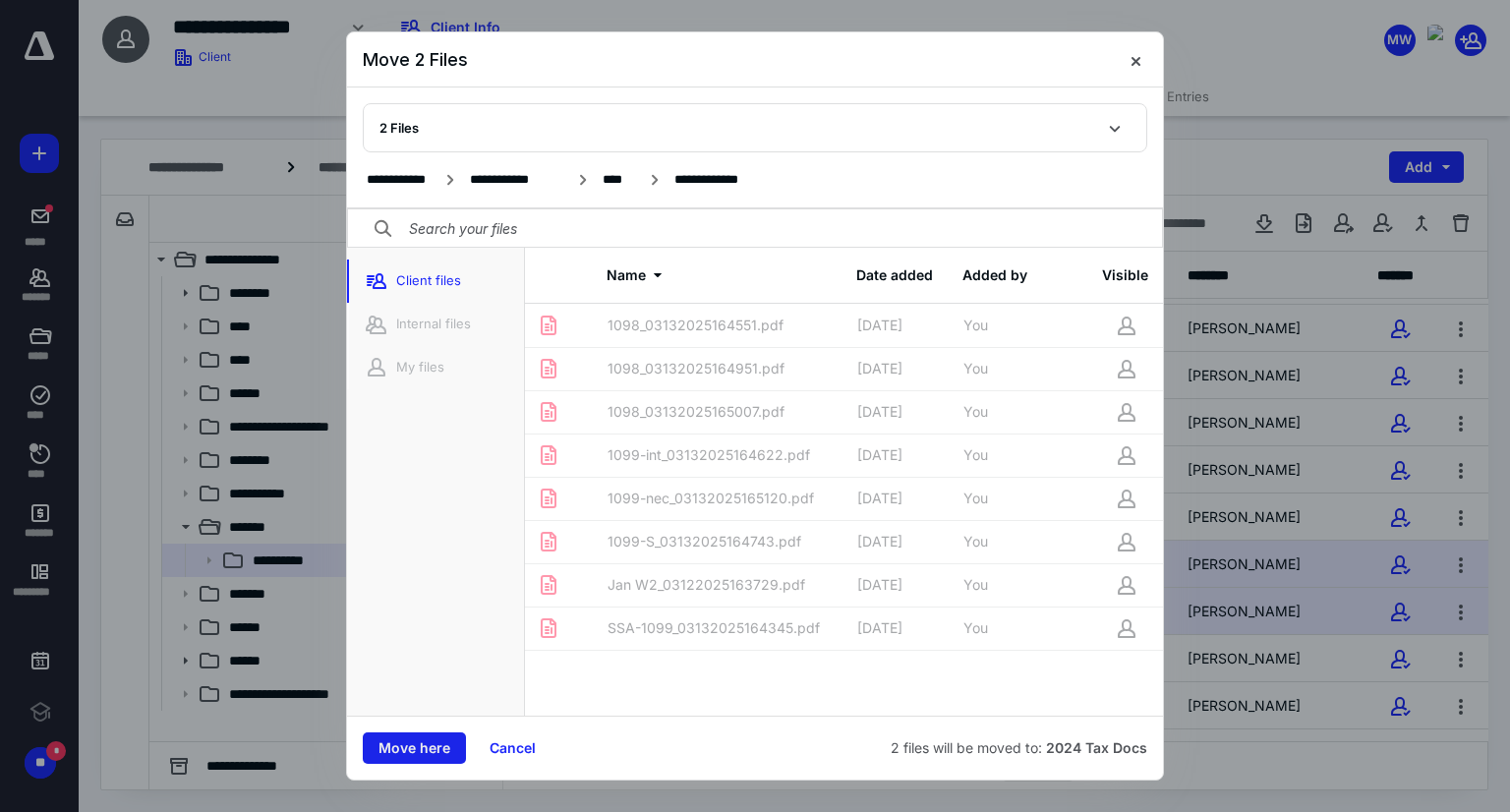 click on "Move here" at bounding box center [414, 748] 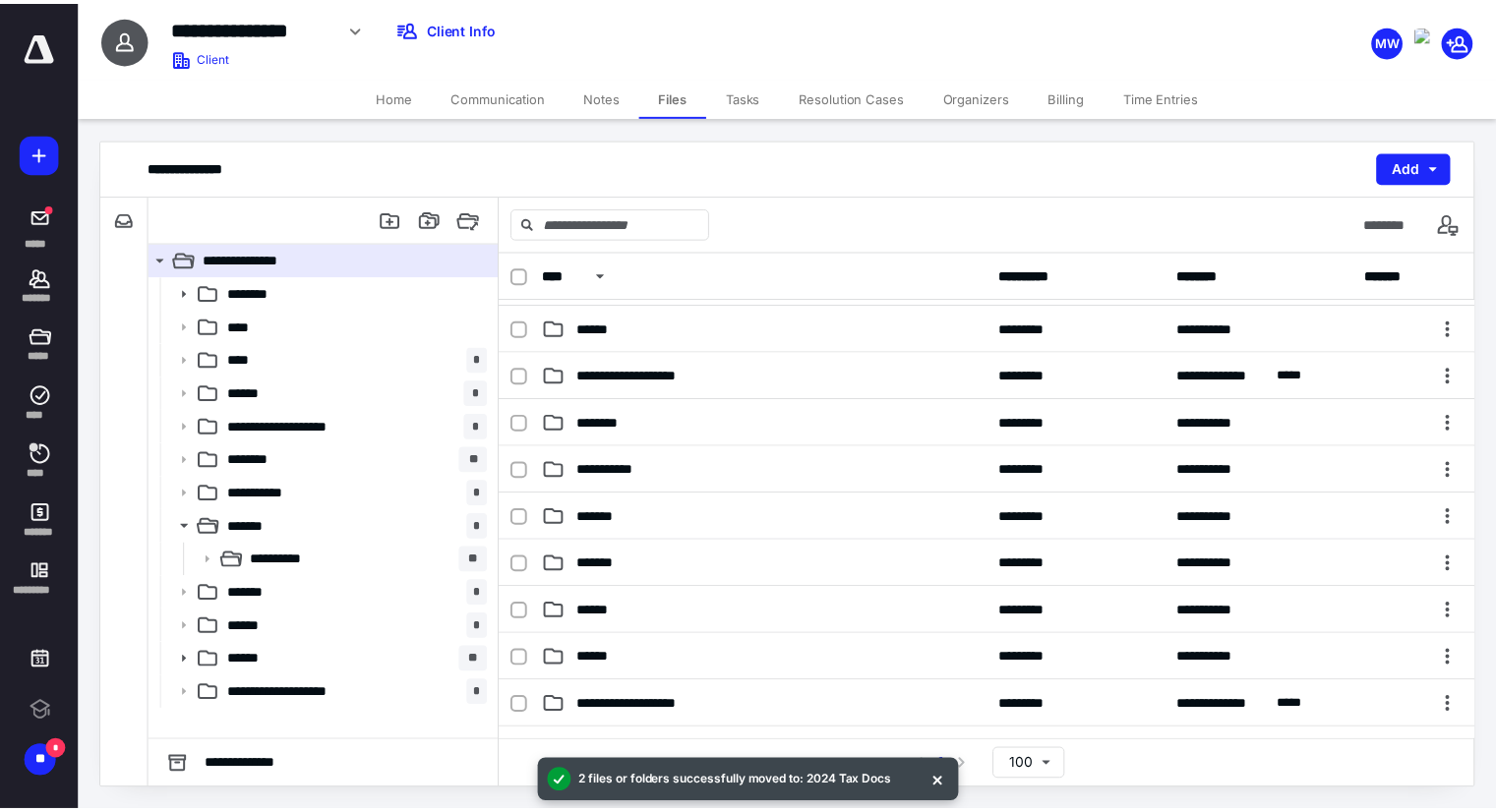 scroll, scrollTop: 416, scrollLeft: 0, axis: vertical 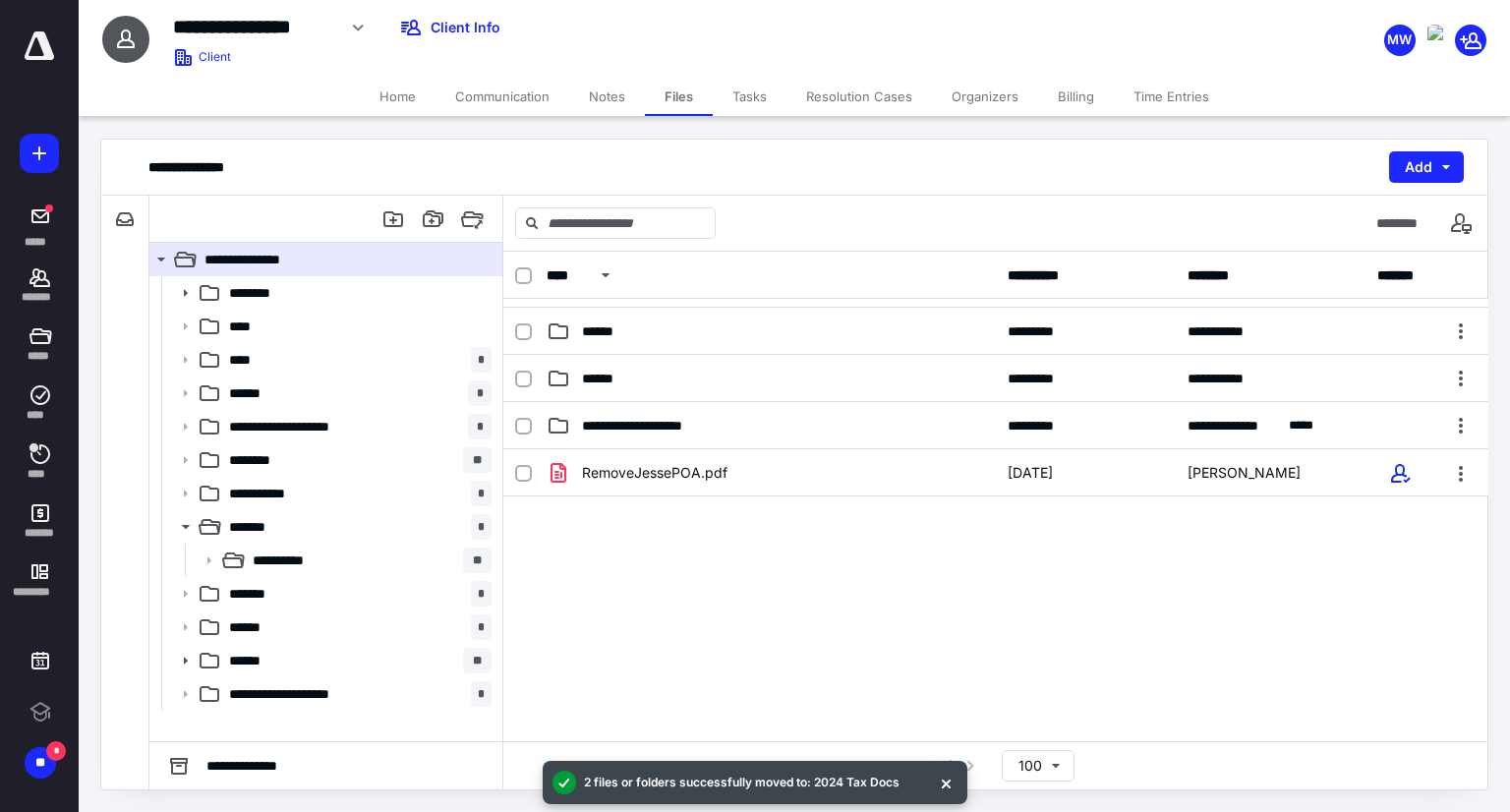 click on "Home" at bounding box center [397, 96] 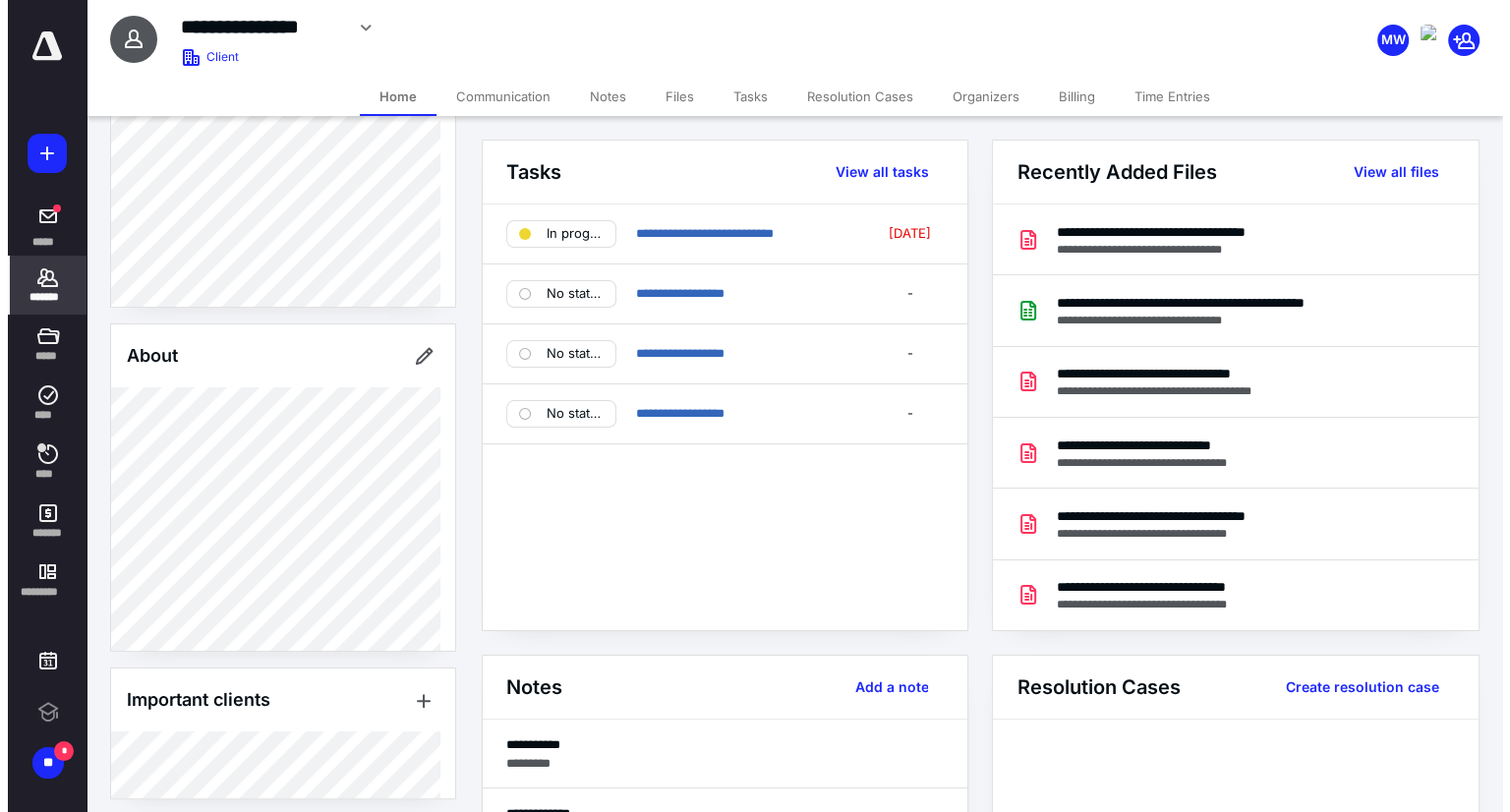 scroll, scrollTop: 457, scrollLeft: 0, axis: vertical 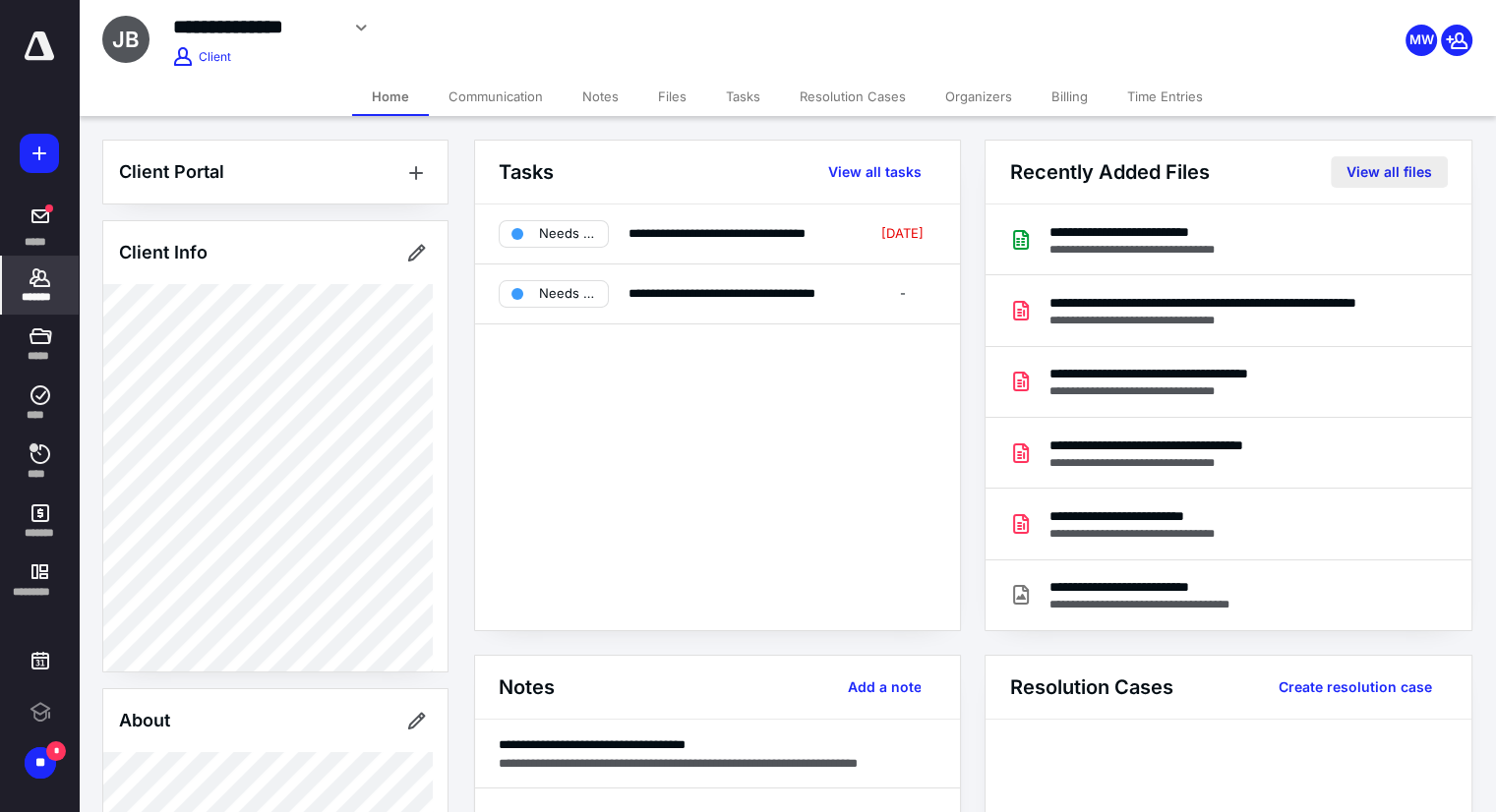 click on "View all files" at bounding box center (1389, 172) 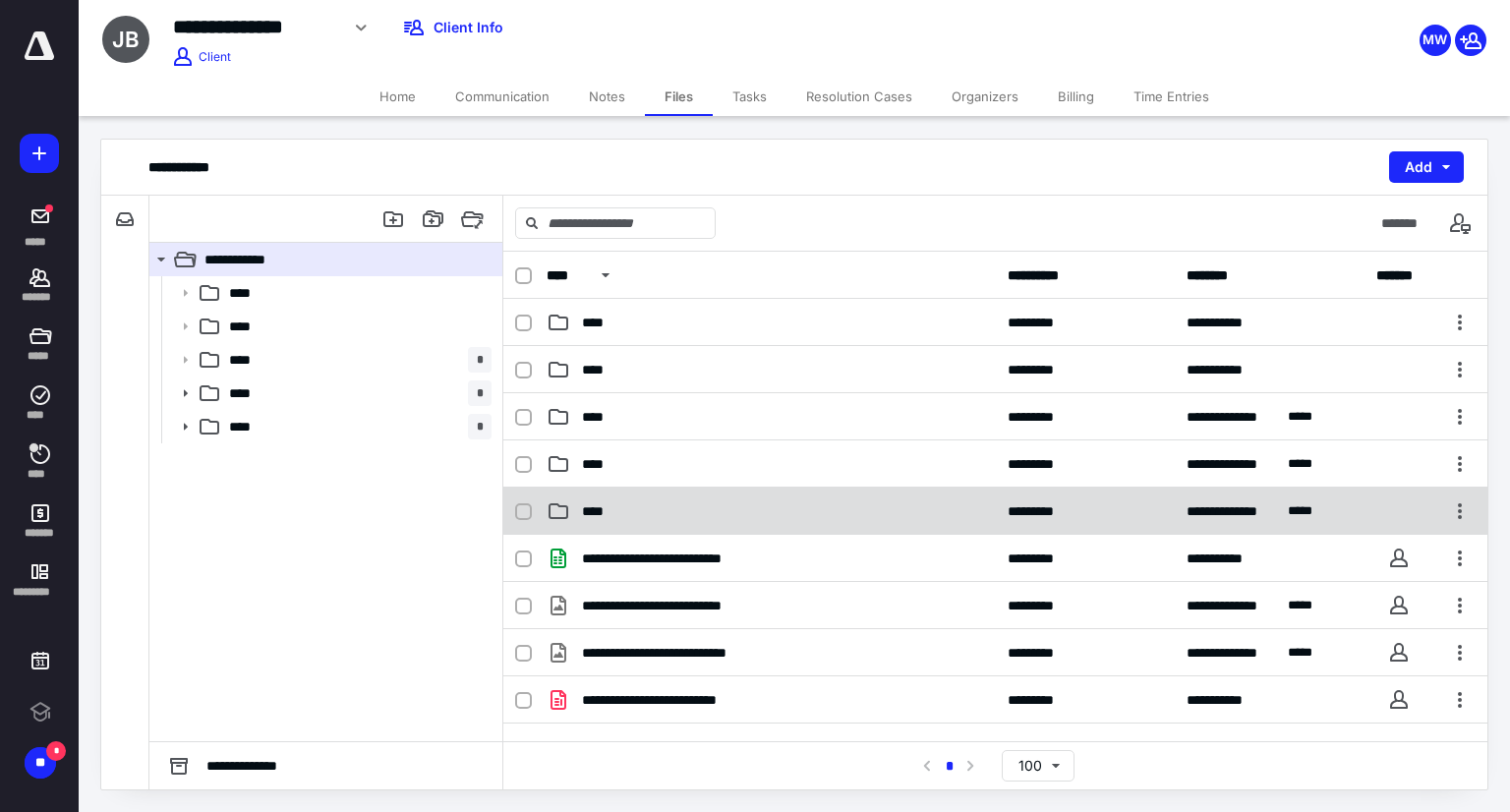 click on "****" at bounding box center [599, 511] 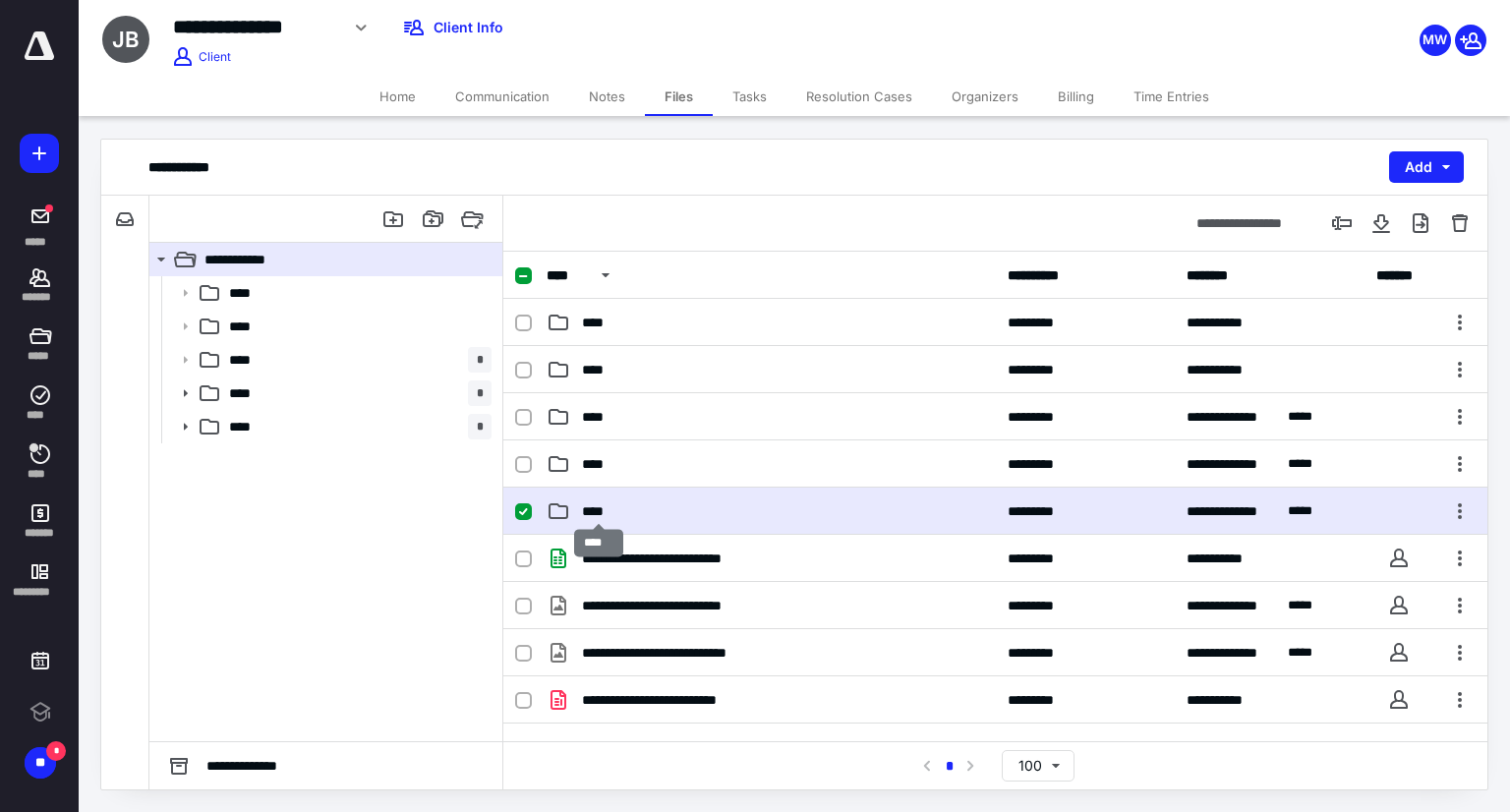 click on "****" at bounding box center (599, 511) 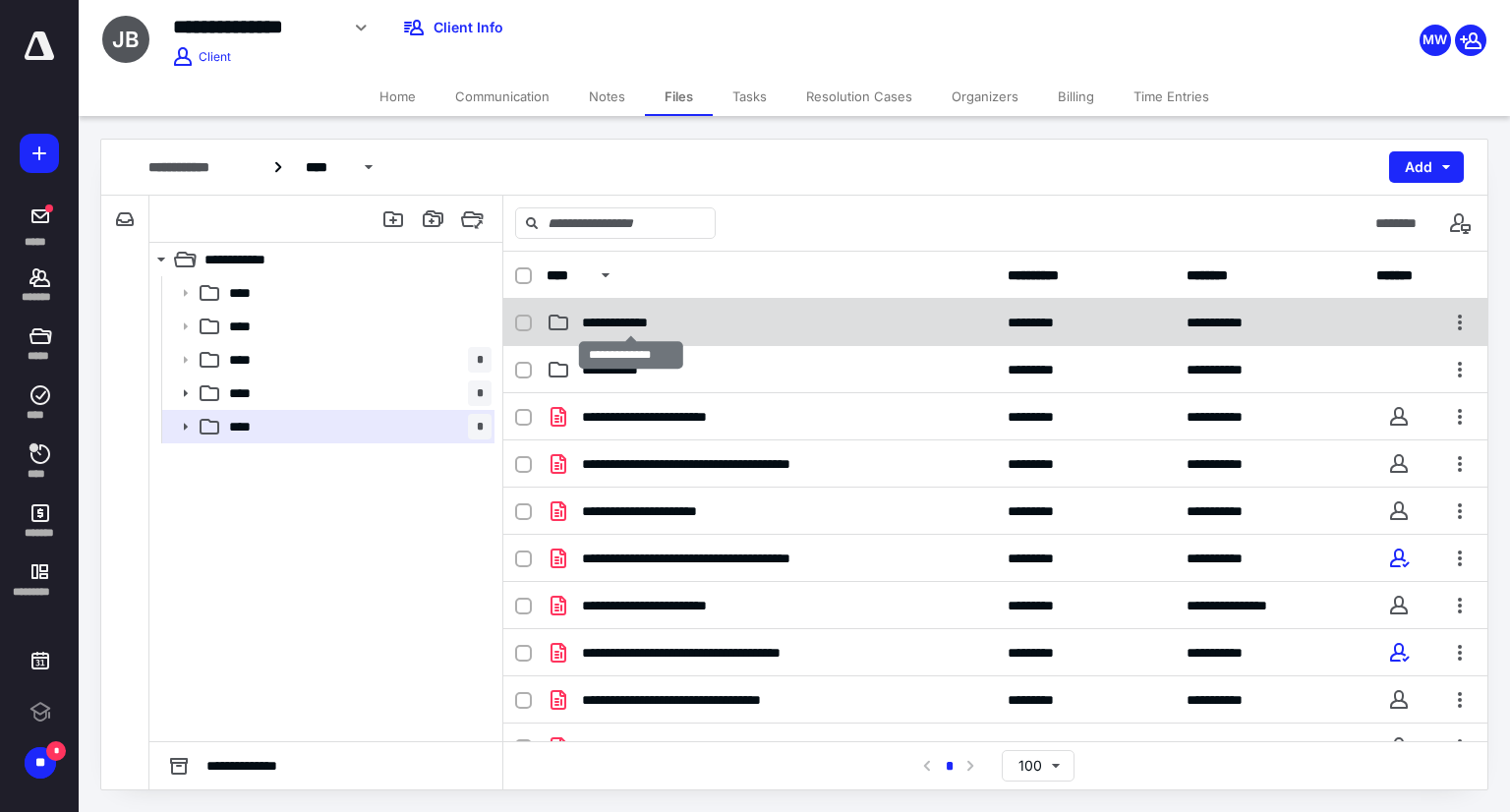 click on "**********" at bounding box center (631, 322) 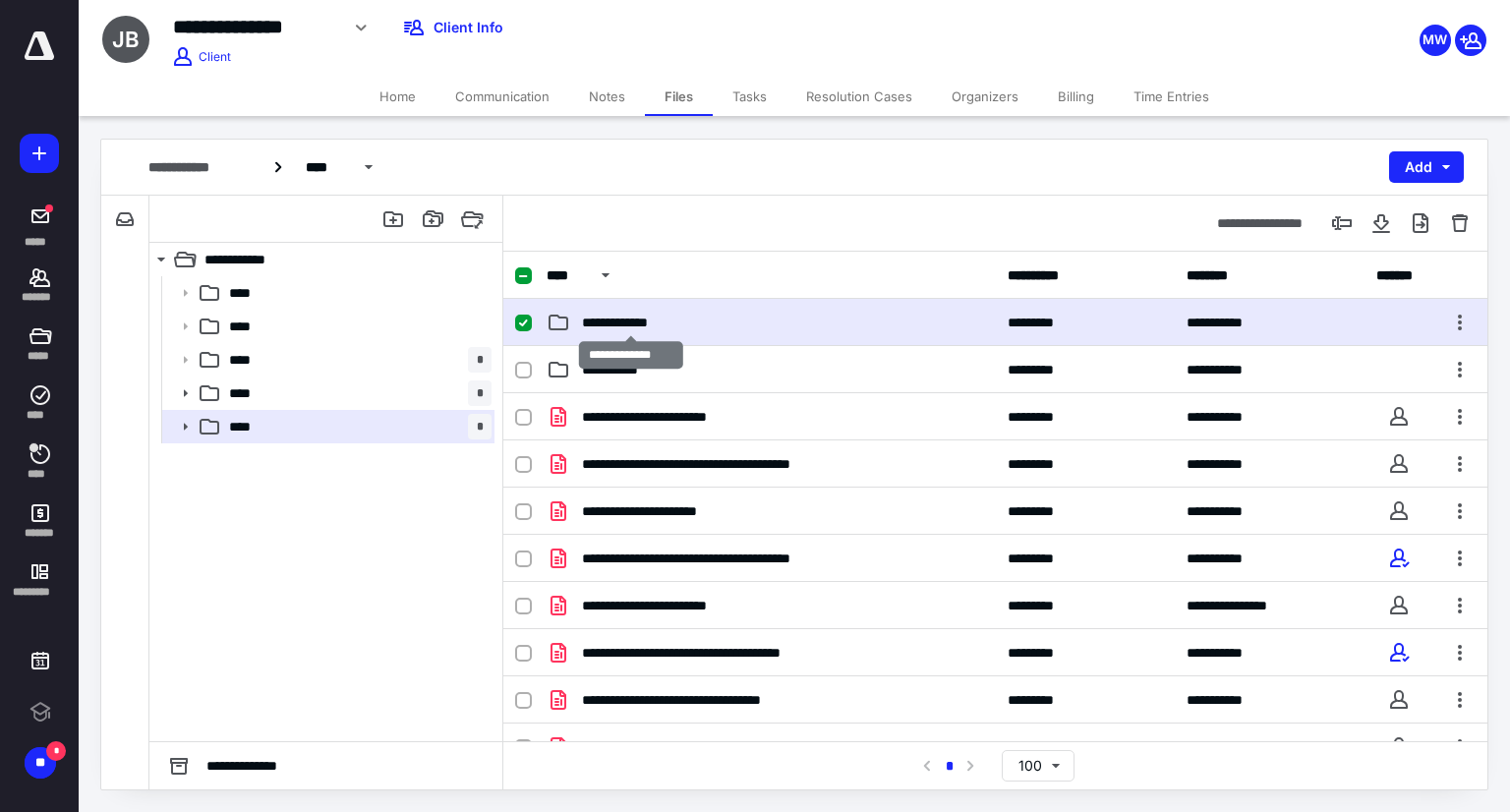 click on "**********" at bounding box center [631, 322] 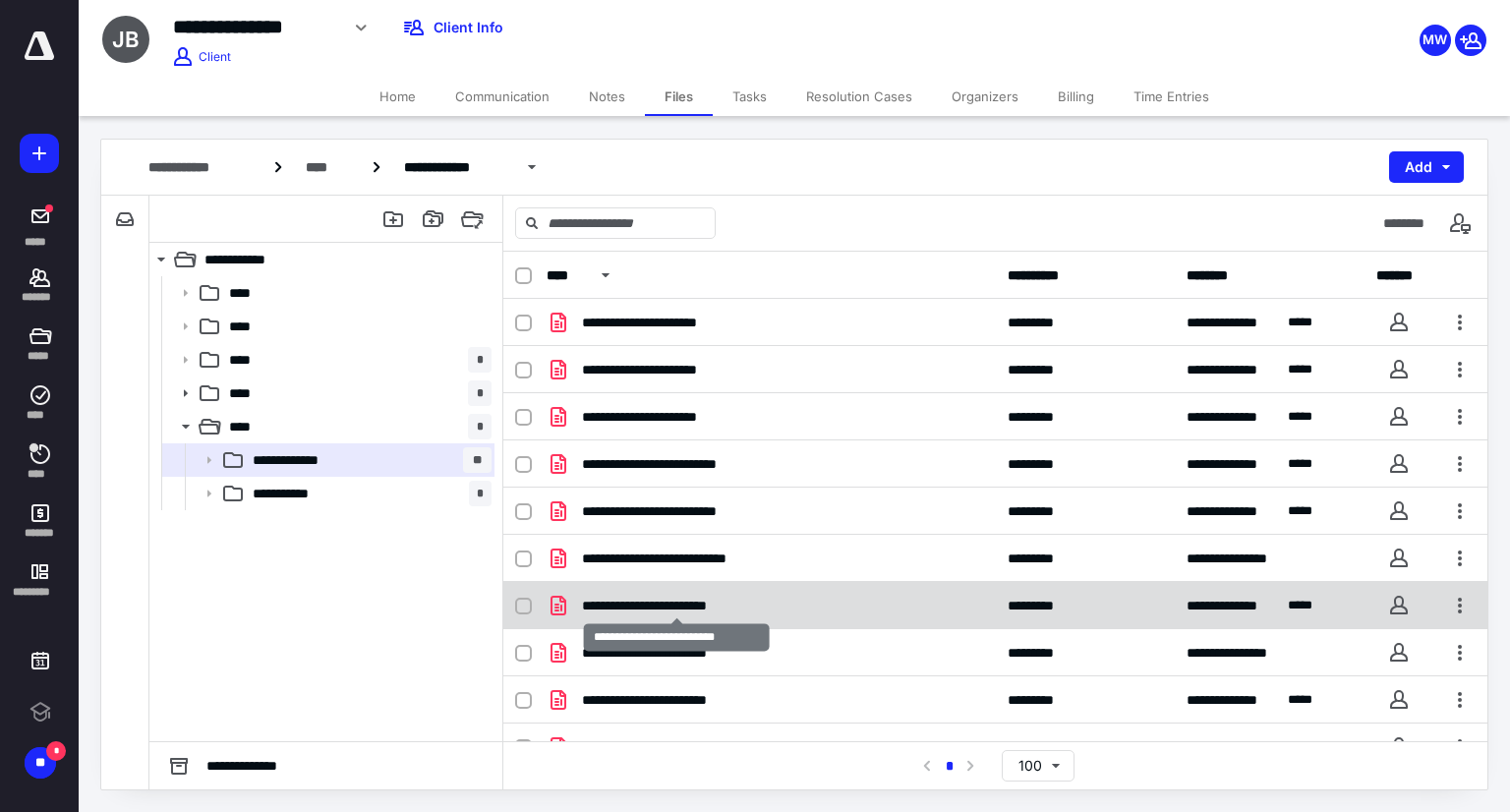 click on "**********" at bounding box center [676, 606] 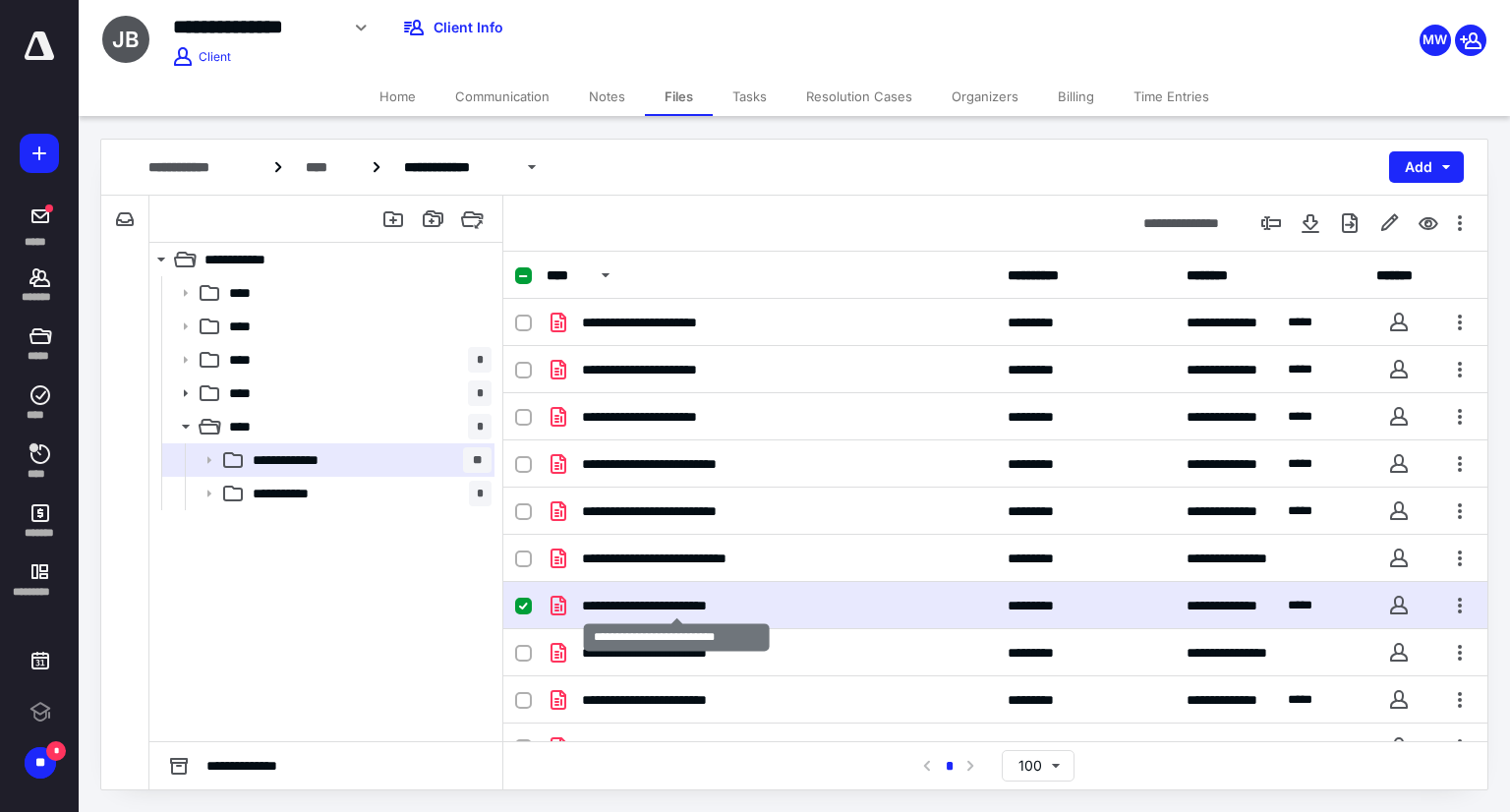 click on "**********" at bounding box center [676, 606] 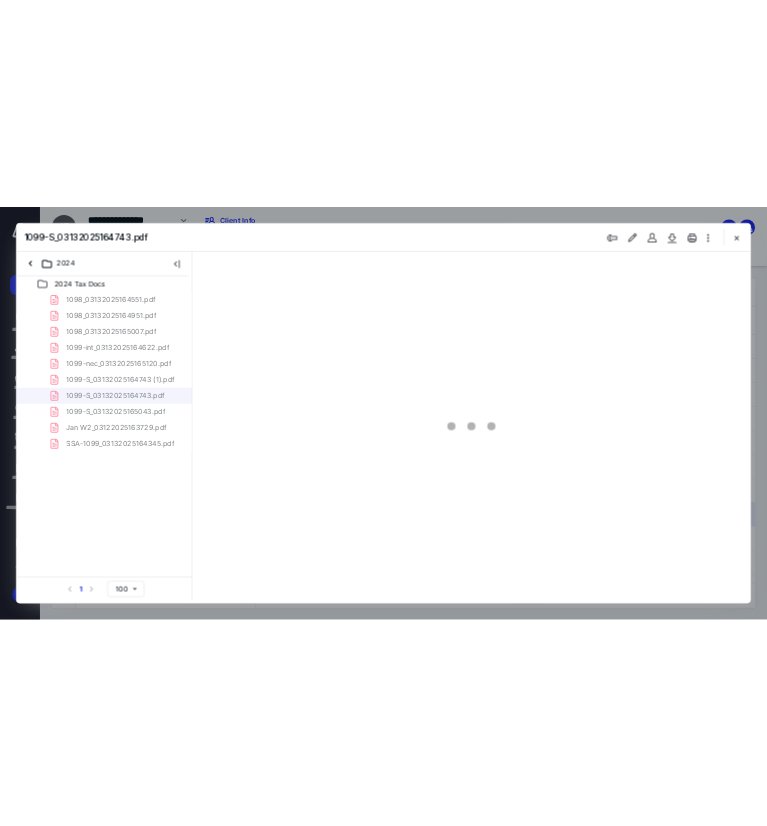 scroll, scrollTop: 0, scrollLeft: 0, axis: both 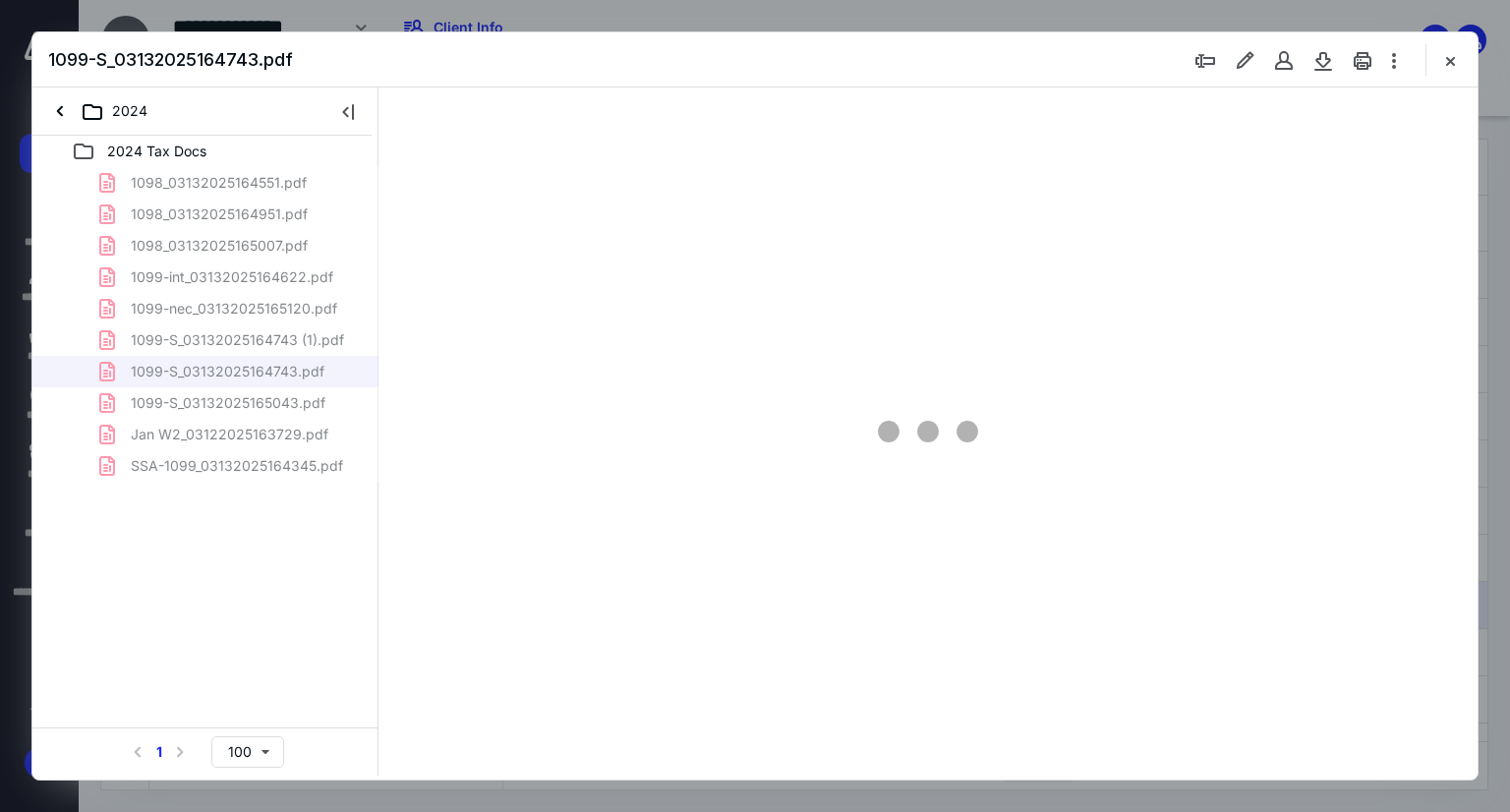 type on "82" 